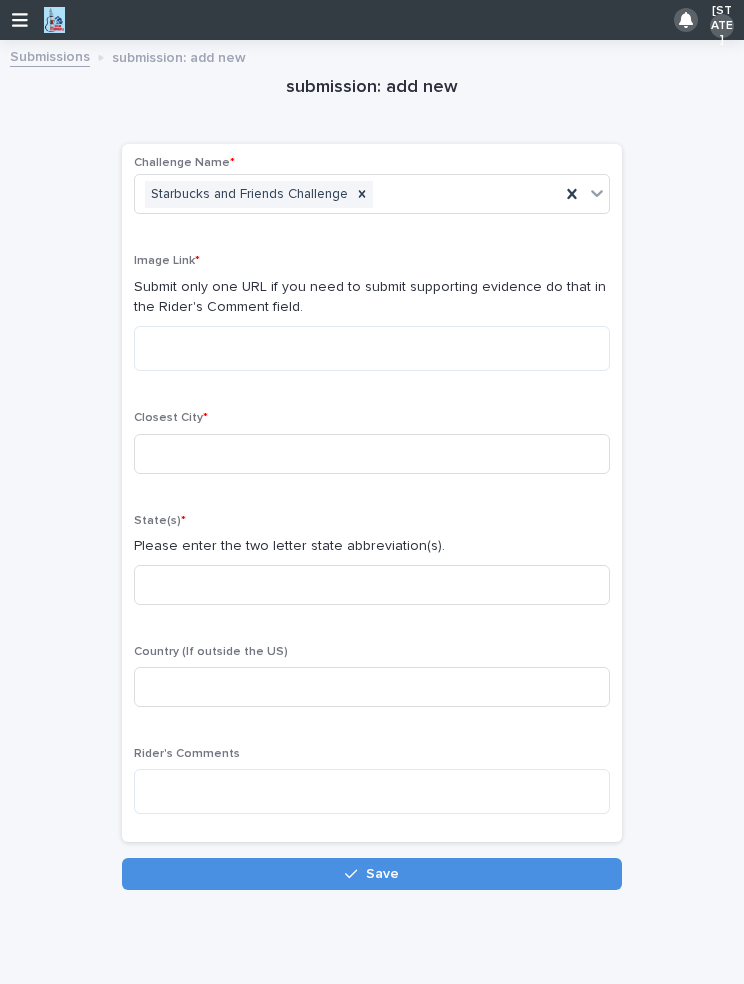scroll, scrollTop: 0, scrollLeft: 0, axis: both 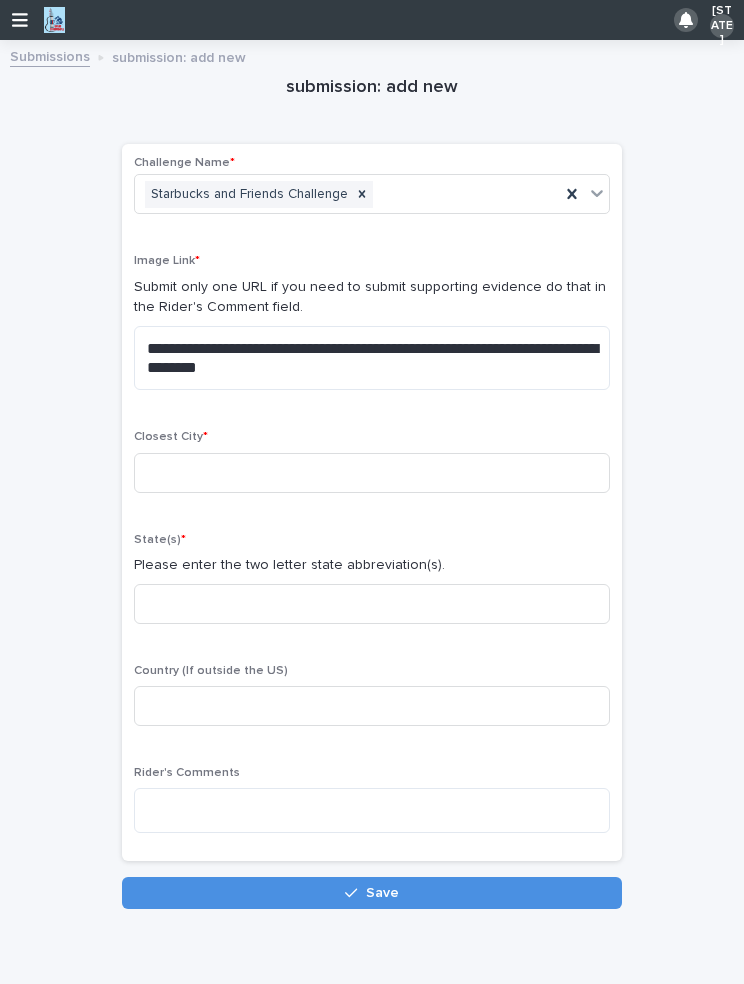 type on "**********" 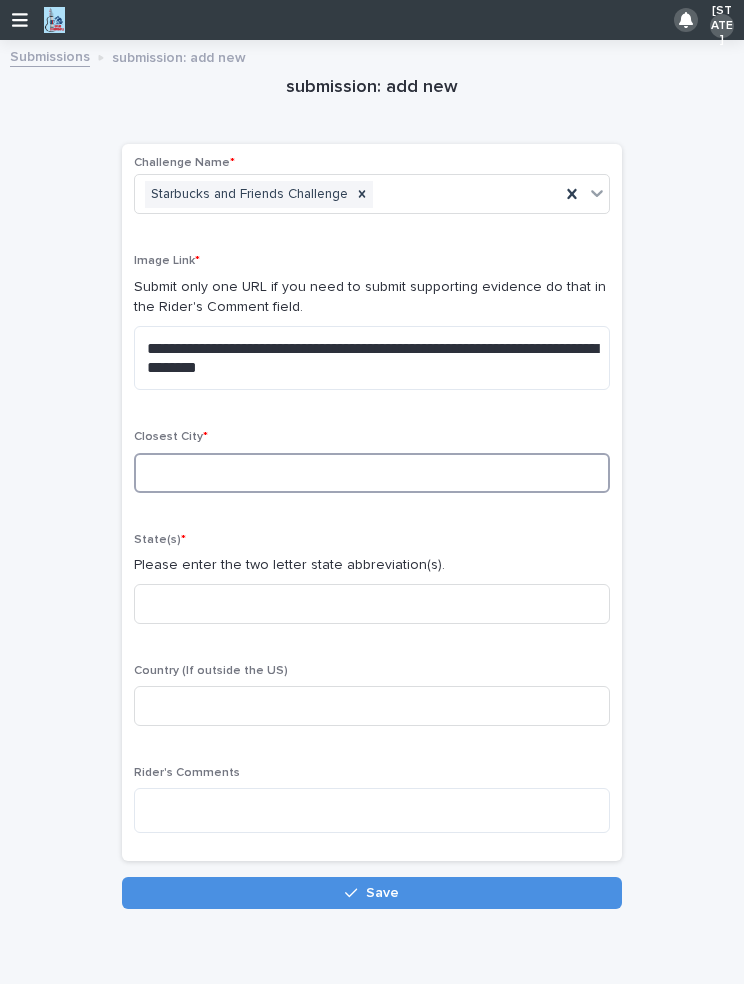 click at bounding box center (372, 473) 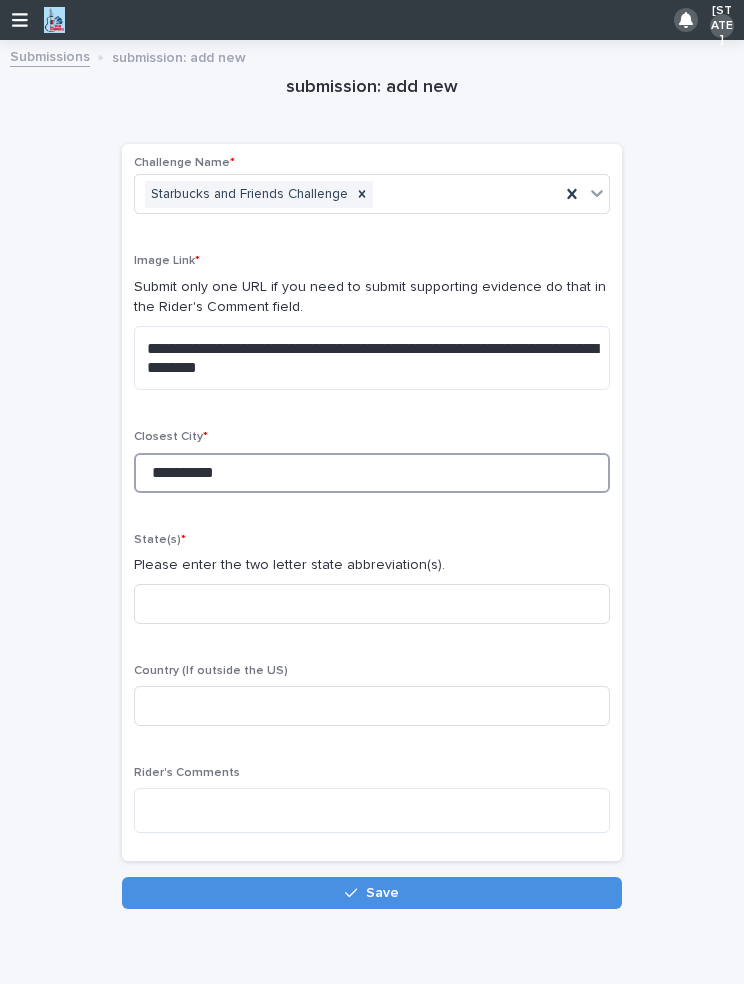 type on "**********" 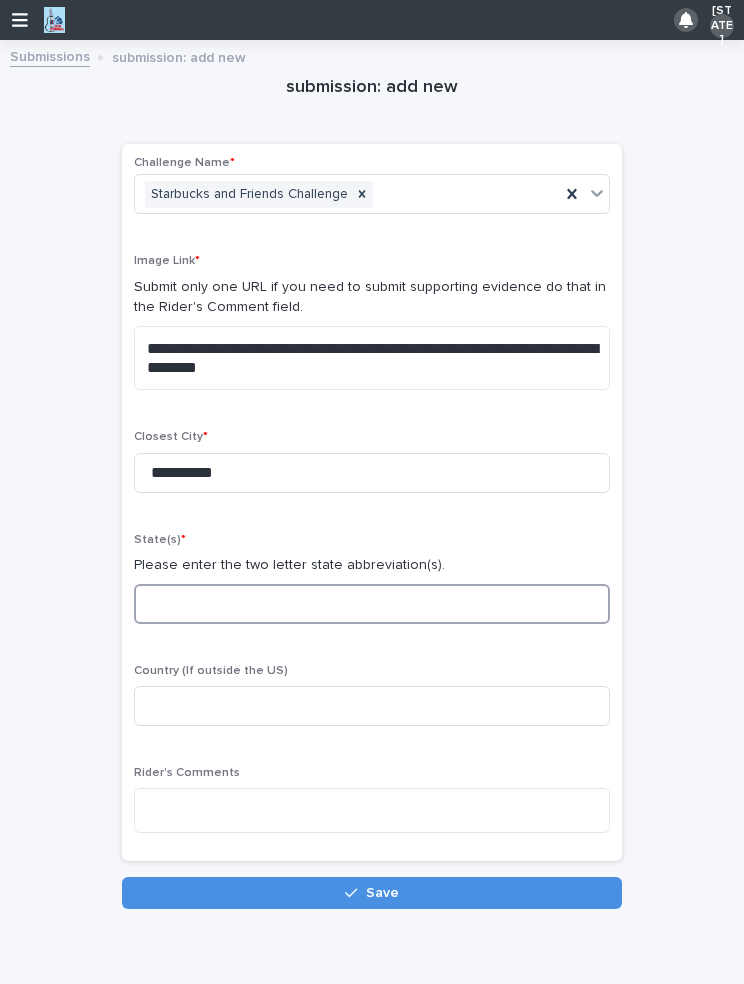 click at bounding box center (372, 604) 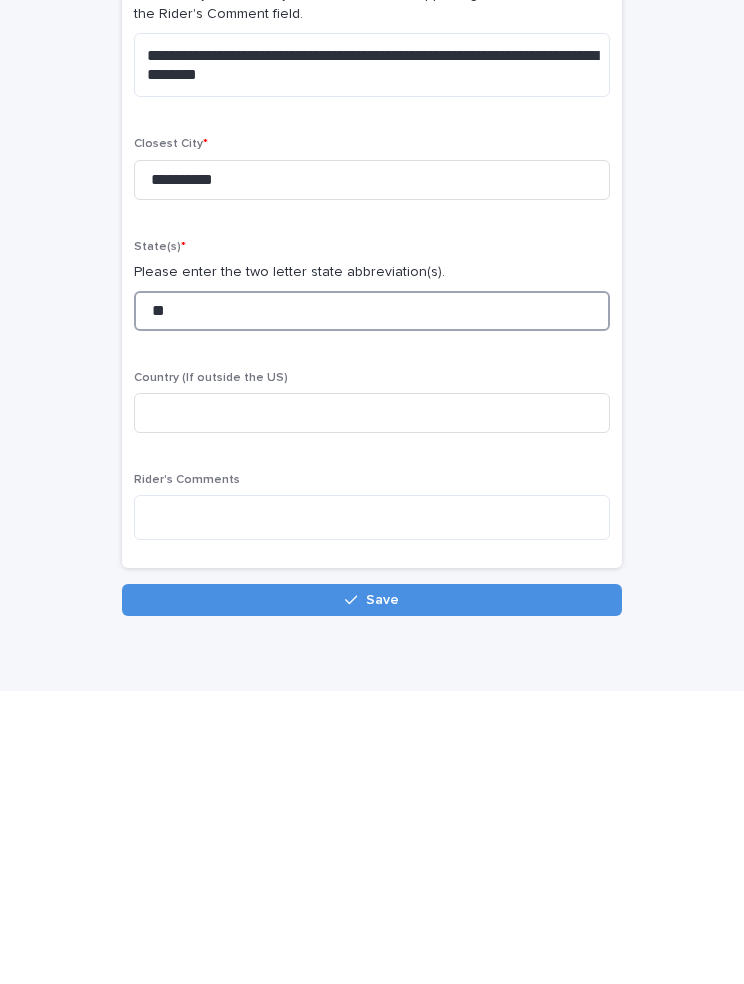 type on "**" 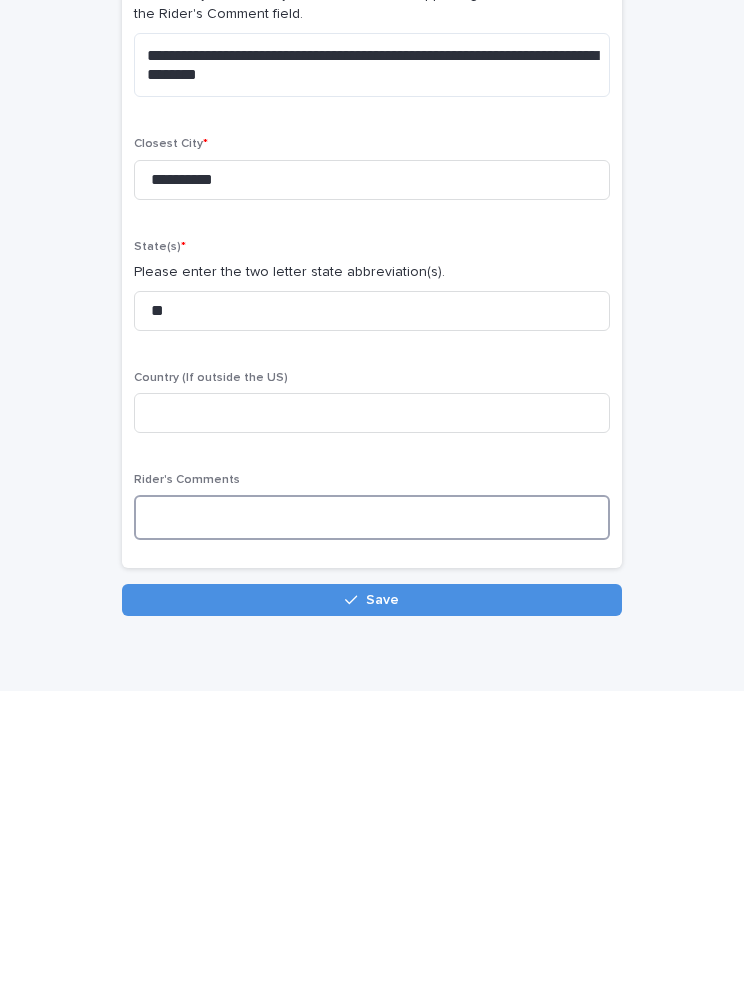 click at bounding box center (372, 810) 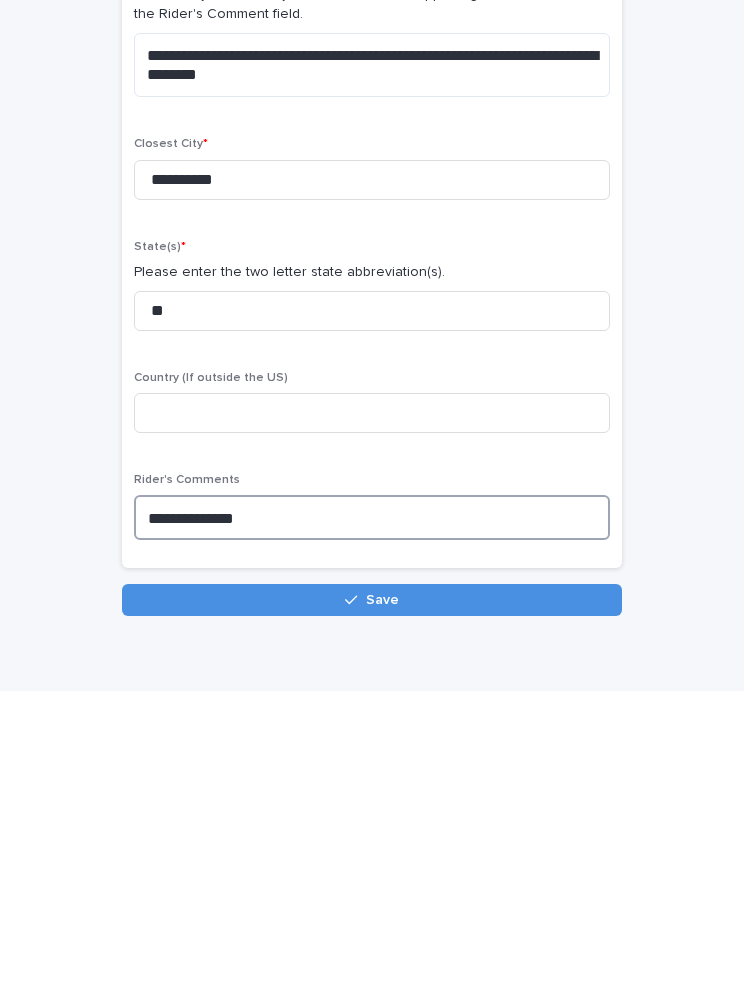 type on "**********" 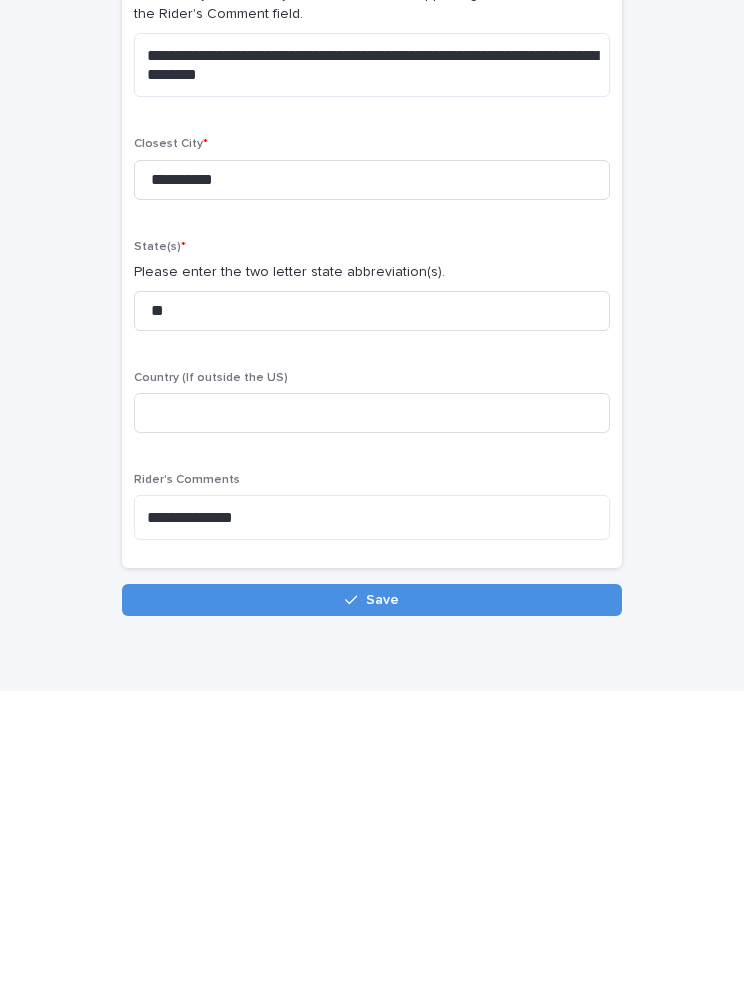 click on "Save" at bounding box center (372, 893) 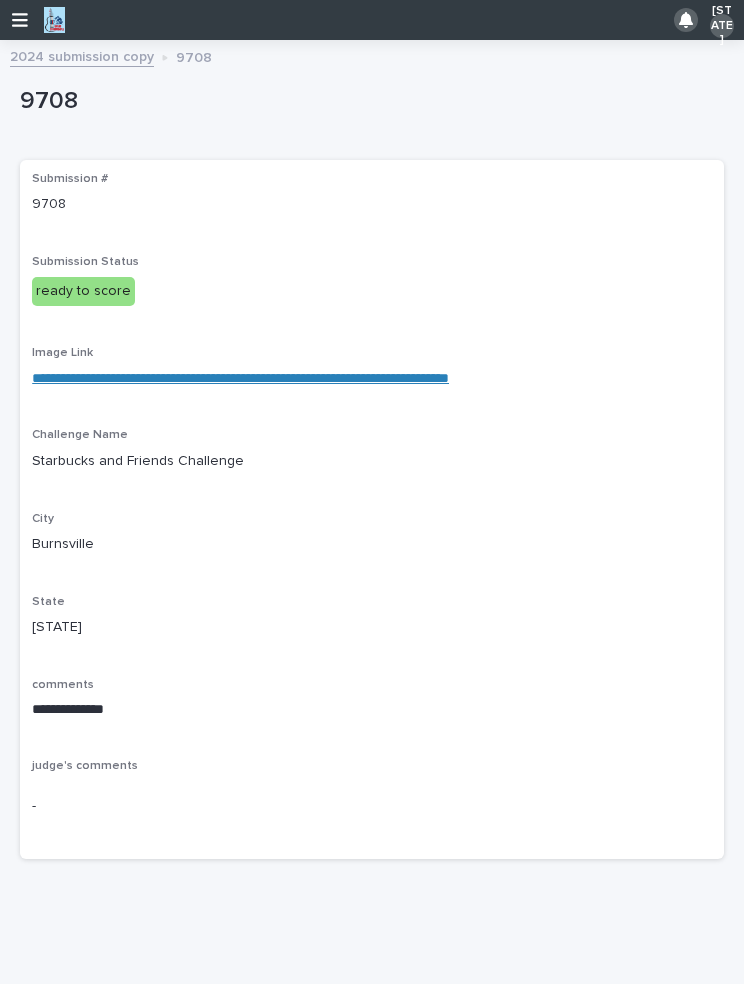 click on "**********" at bounding box center (372, 513) 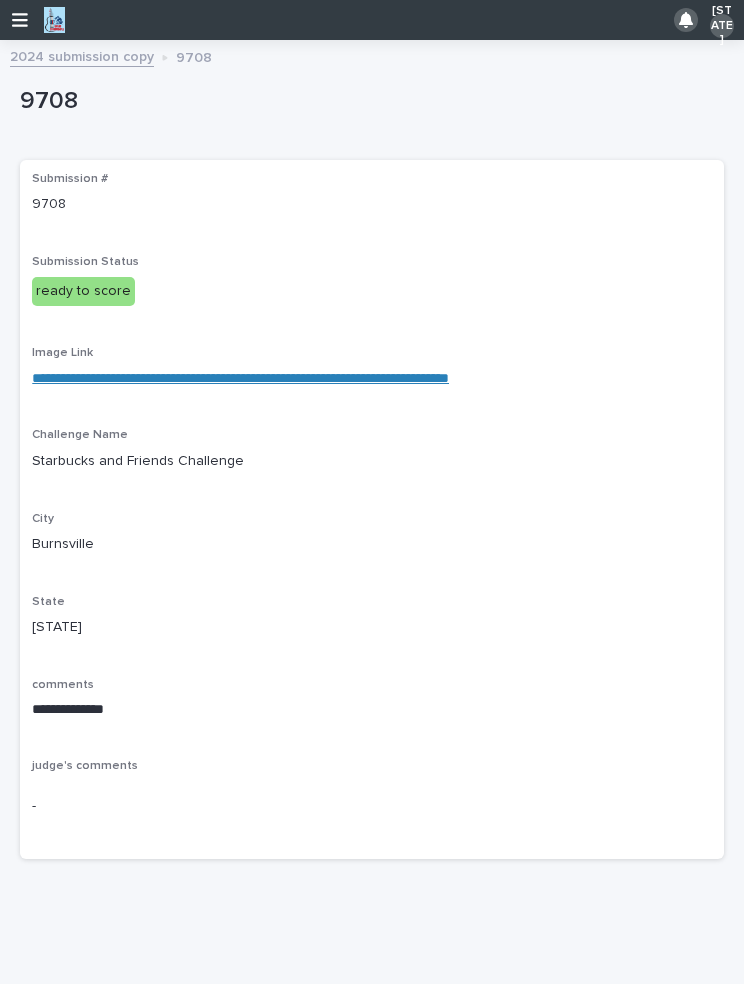 scroll, scrollTop: 0, scrollLeft: 0, axis: both 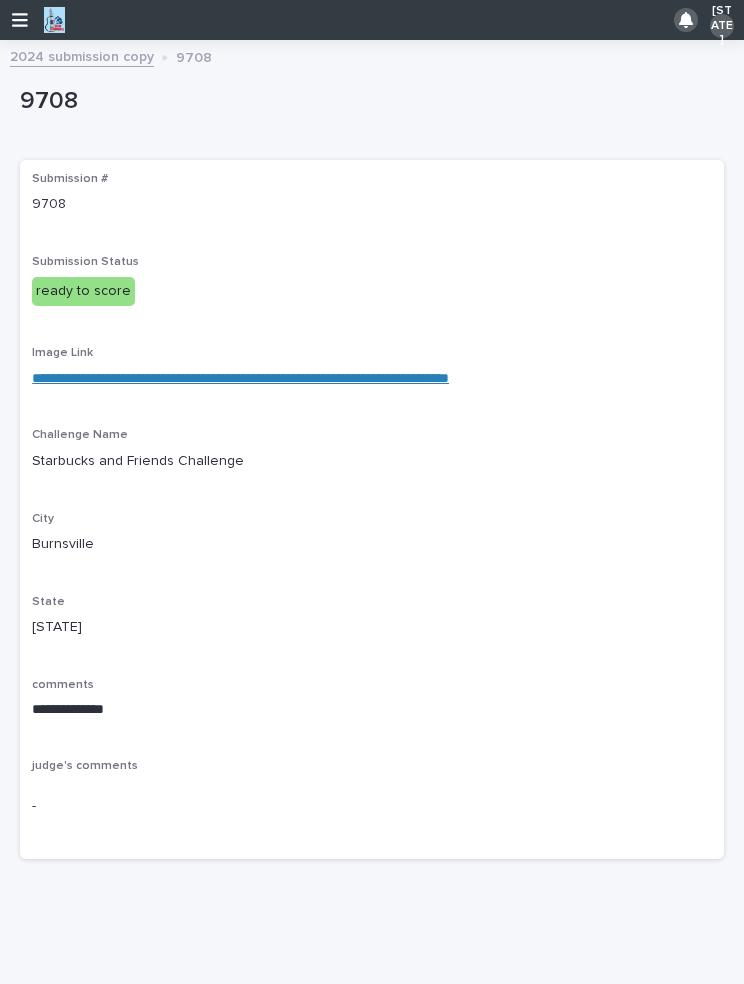 click 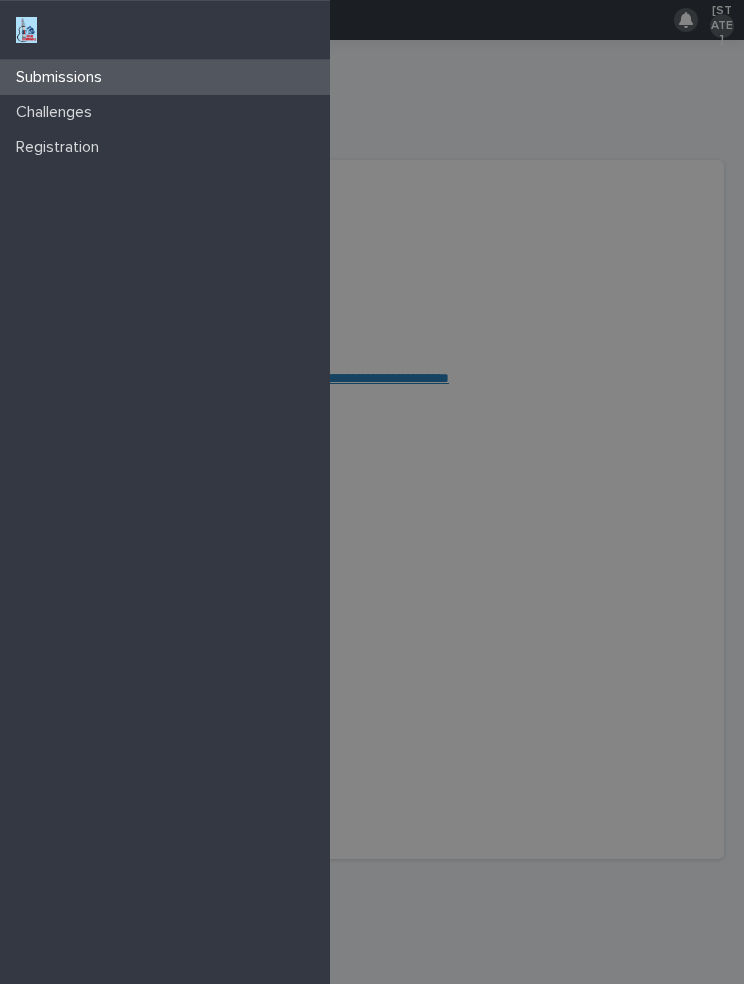 click on "Submissions" at bounding box center [63, 77] 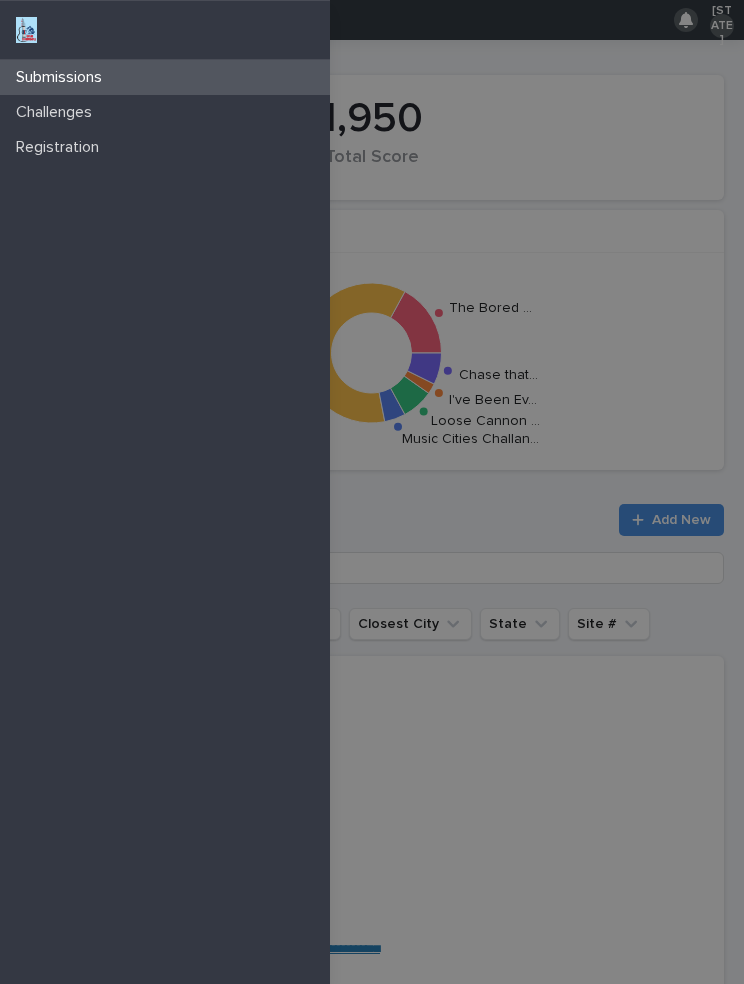 click on "Submissions Challenges Registration" at bounding box center (372, 492) 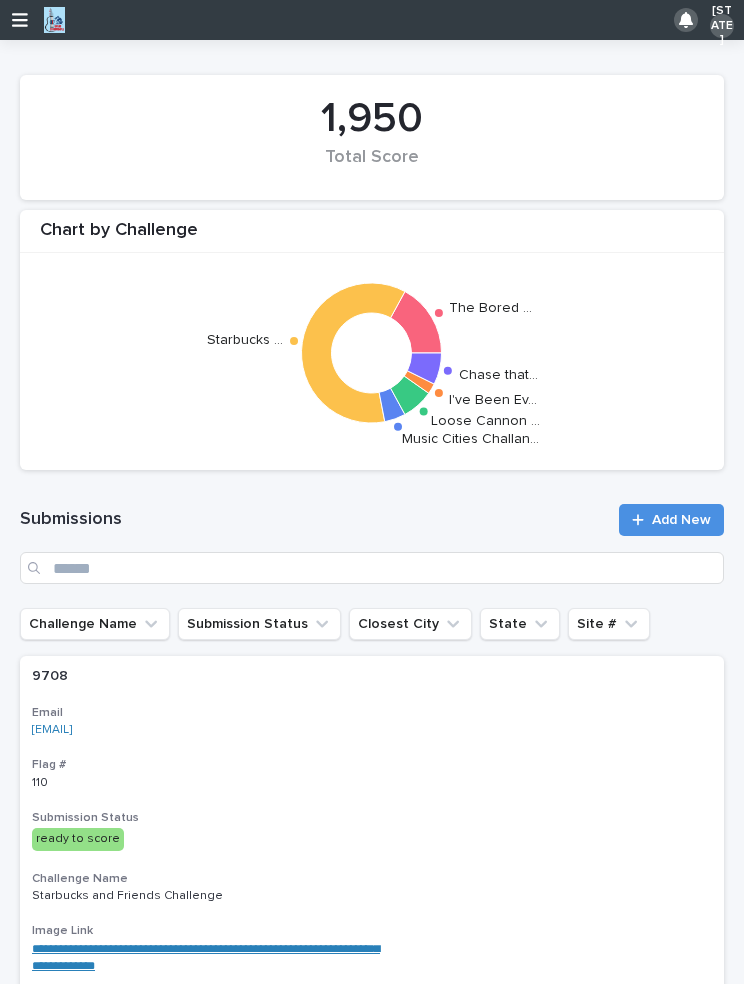 click on "Add New" at bounding box center (681, 520) 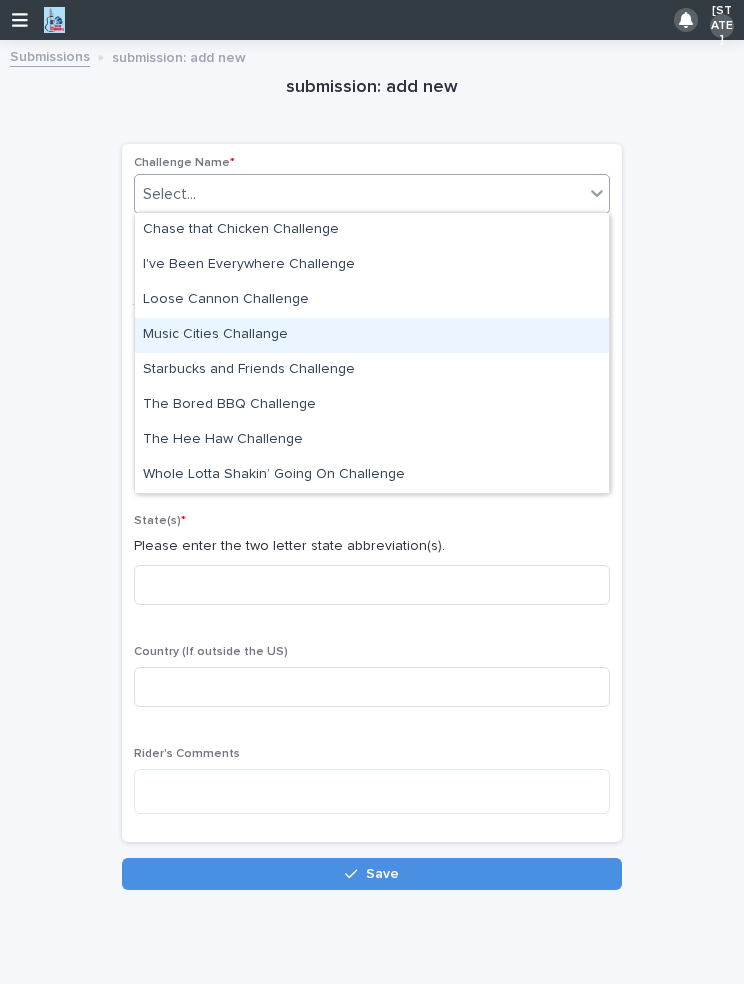 click on "Music Cities Challange" at bounding box center (372, 335) 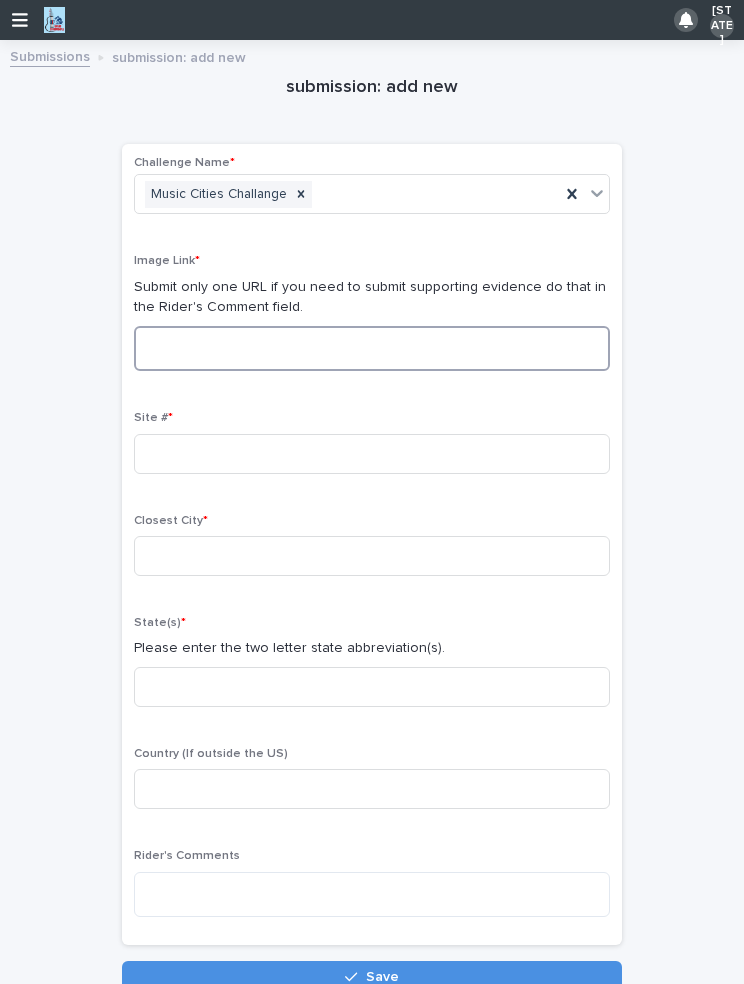 click at bounding box center (372, 348) 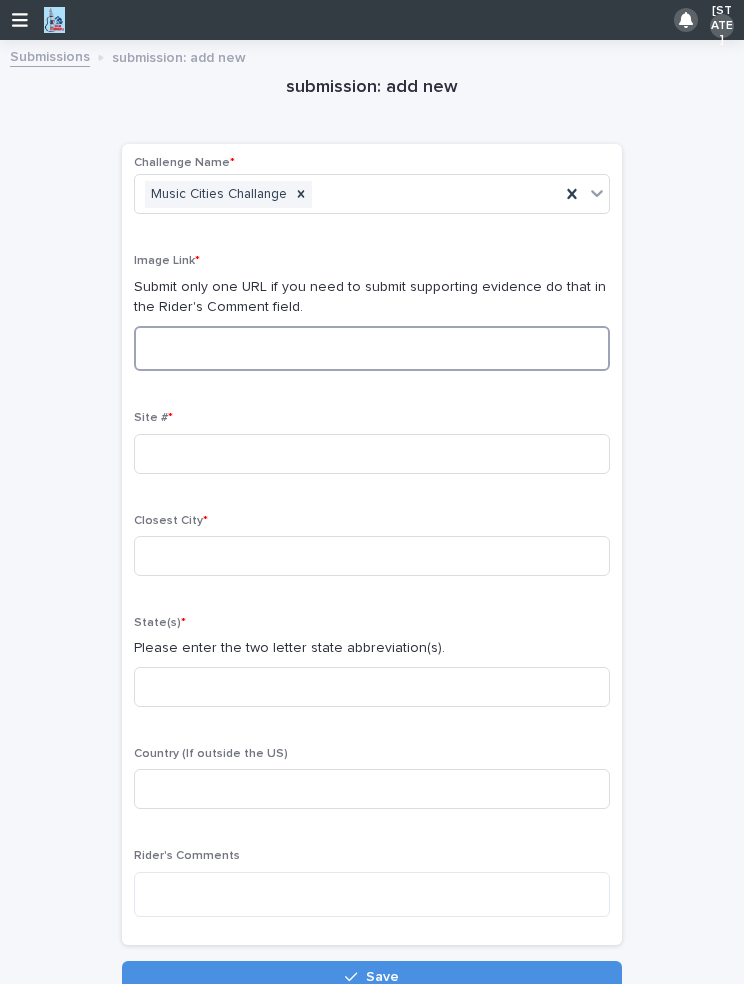 click at bounding box center [372, 348] 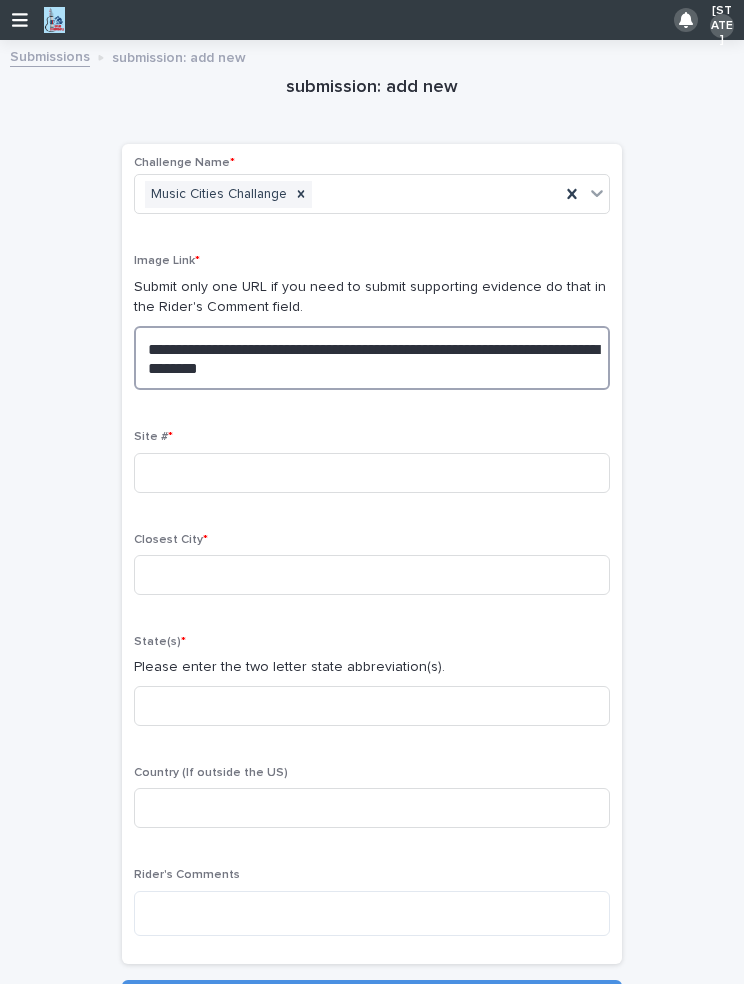 type on "**********" 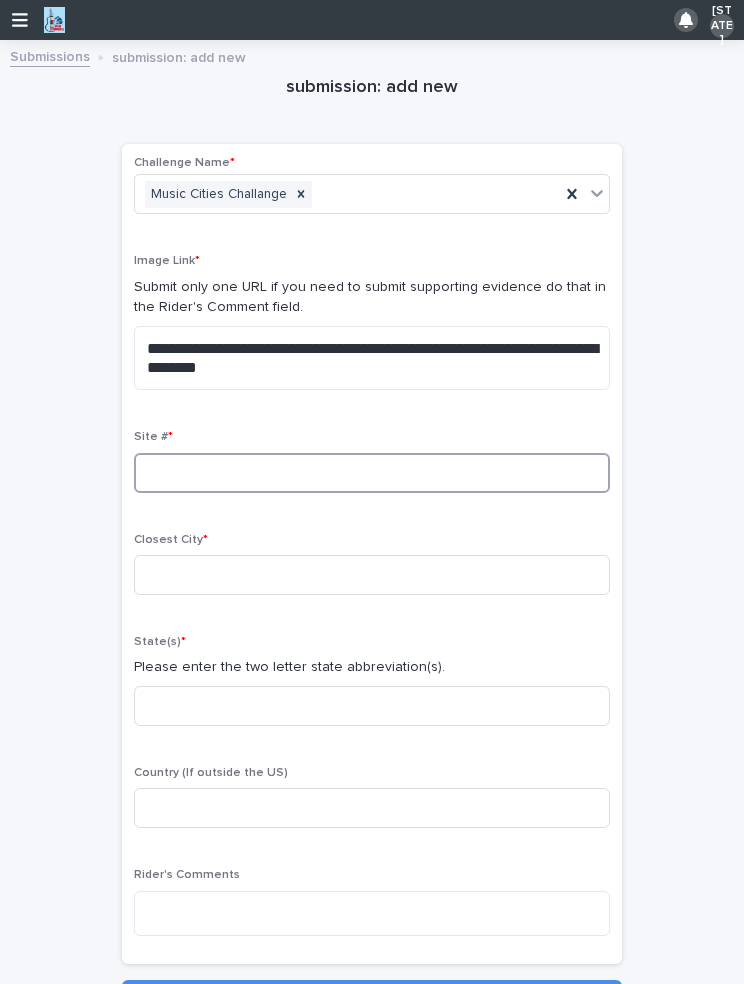 click at bounding box center [372, 473] 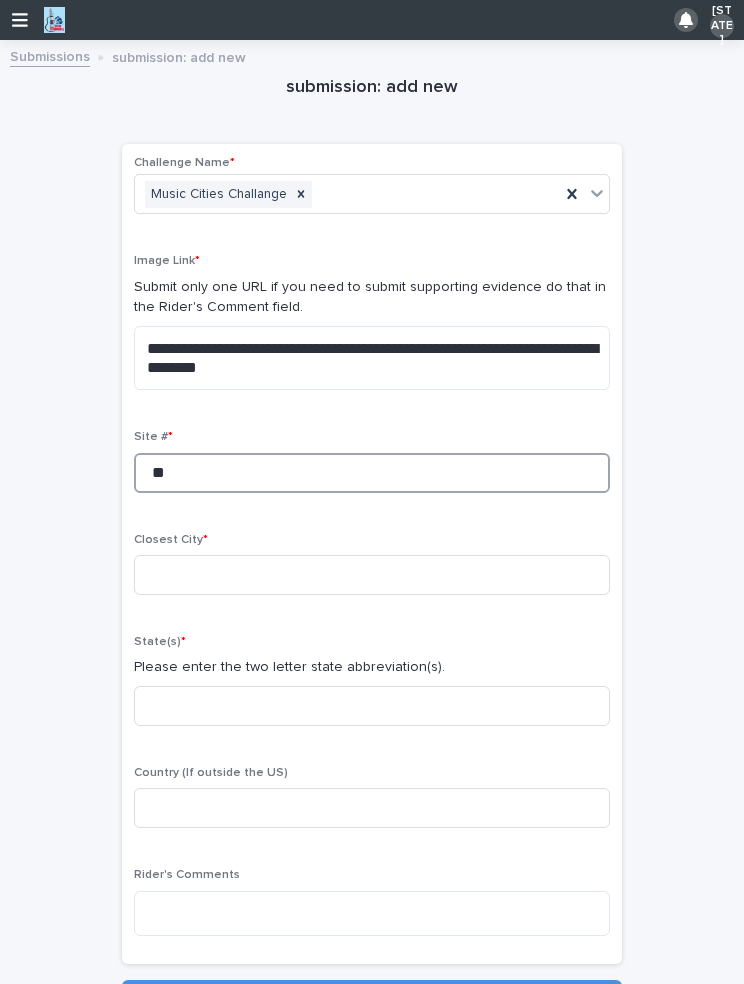 type on "*" 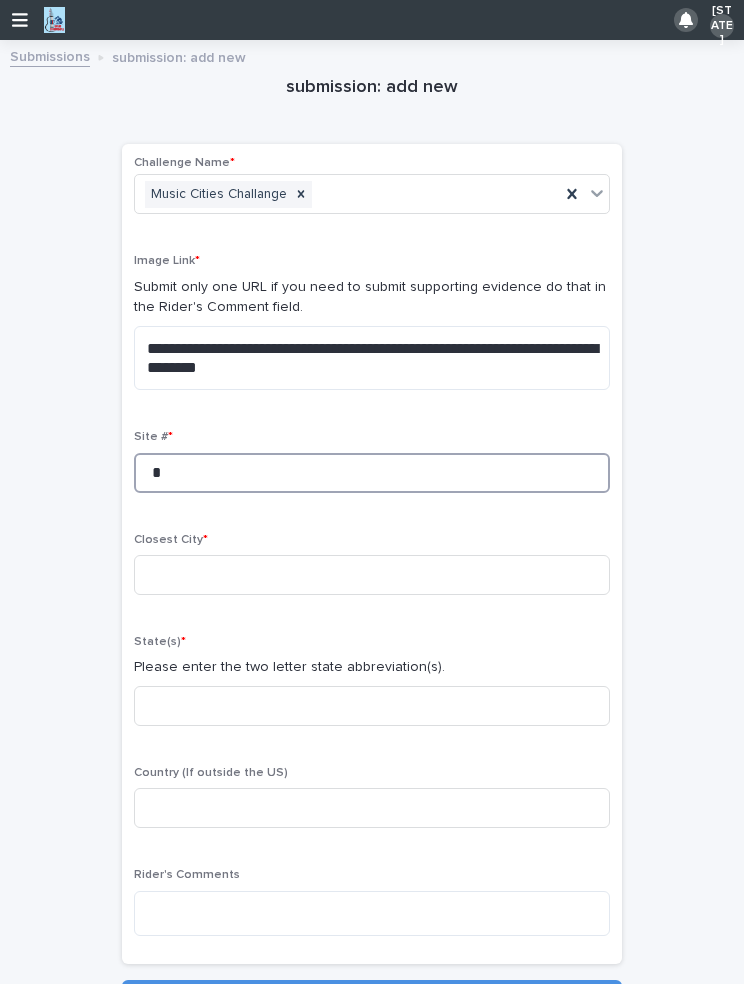 type 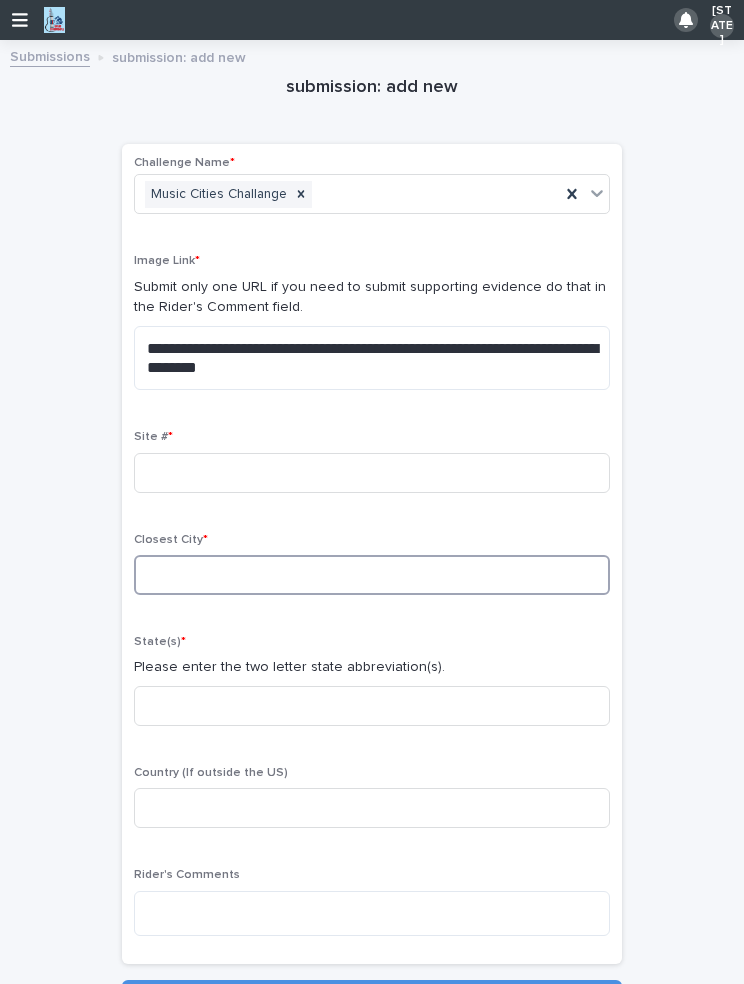 click at bounding box center [372, 575] 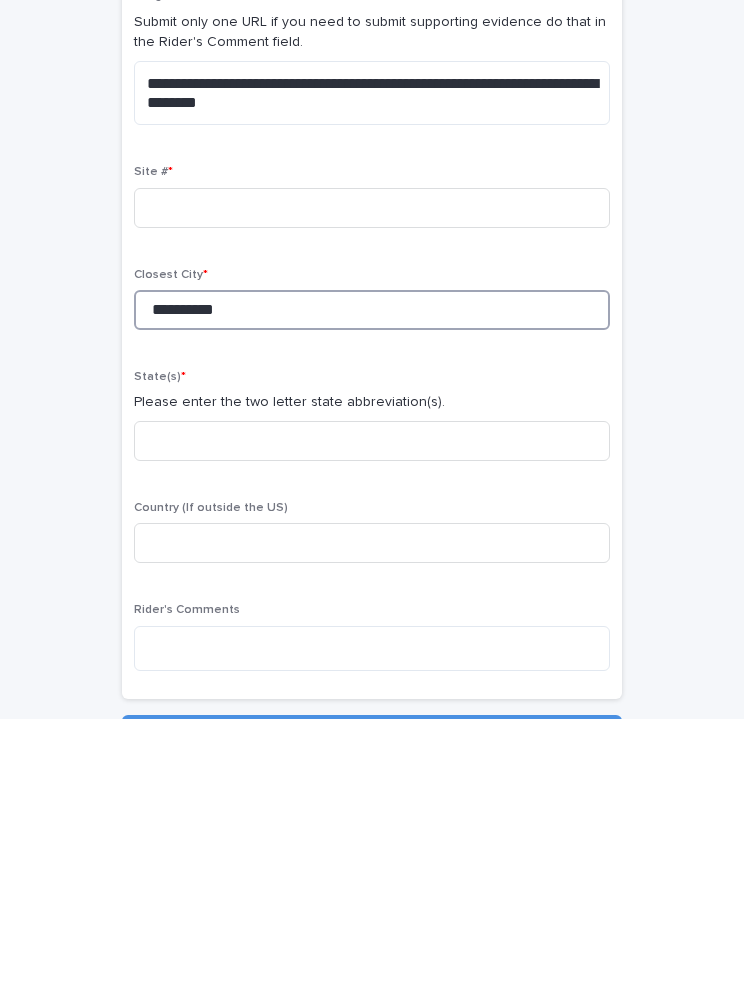 type on "**********" 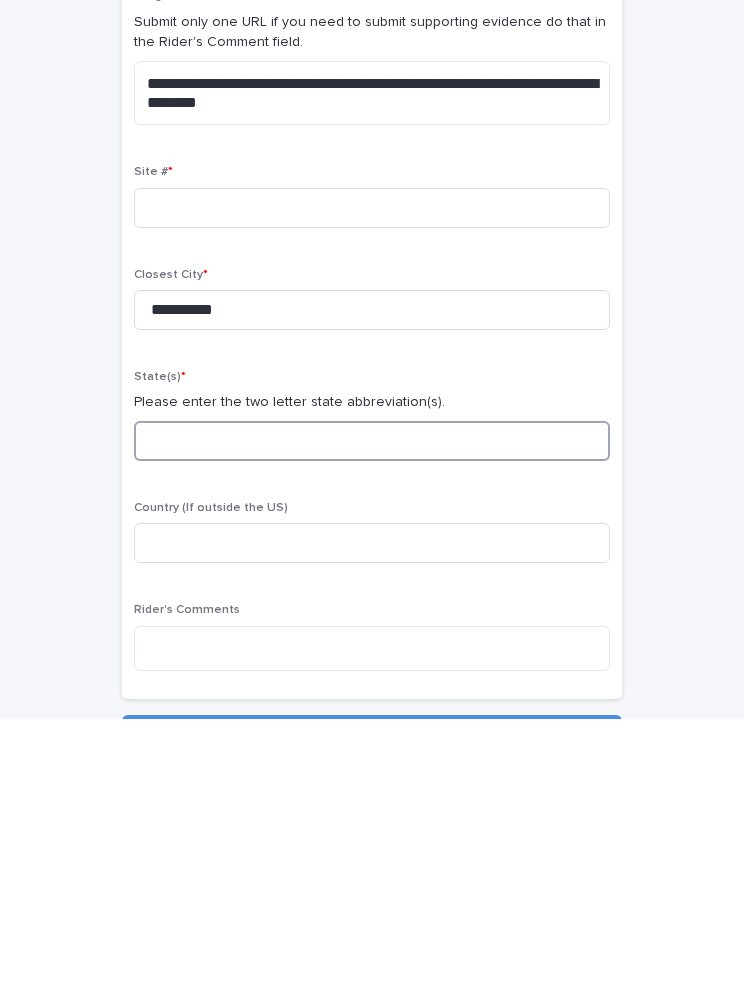 click at bounding box center [372, 706] 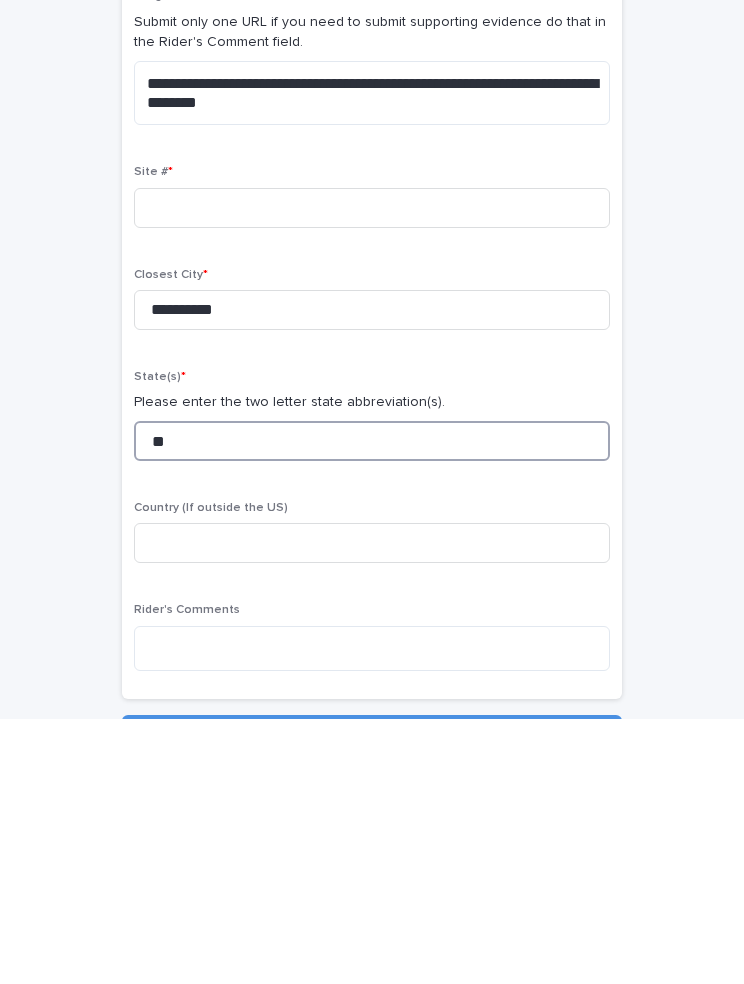 type on "**" 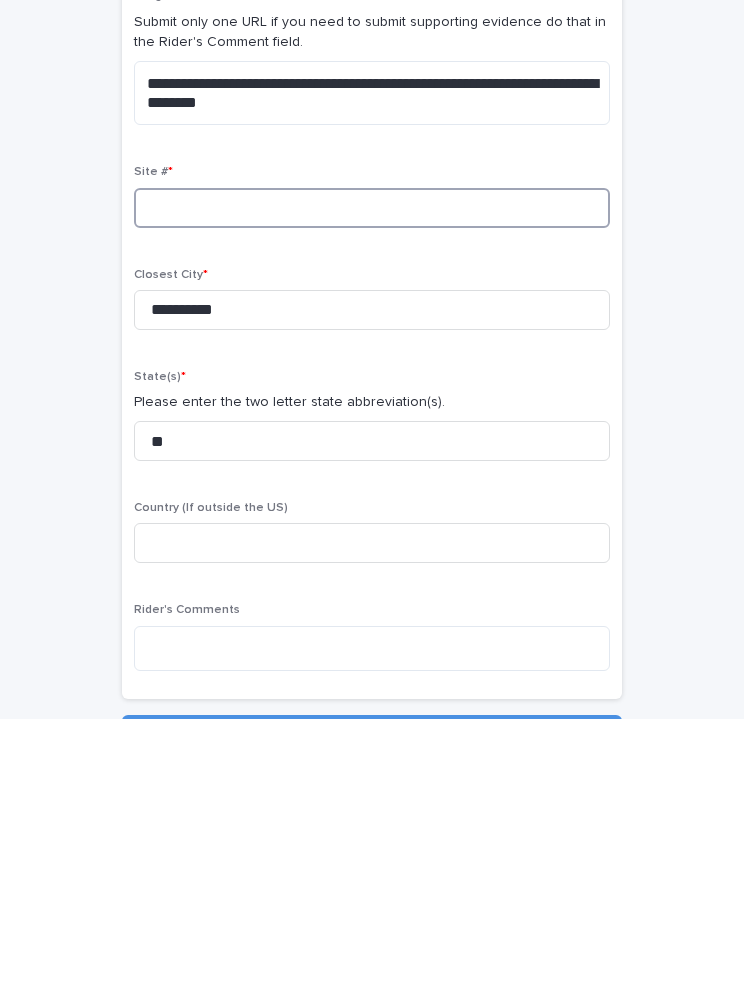 click at bounding box center [372, 473] 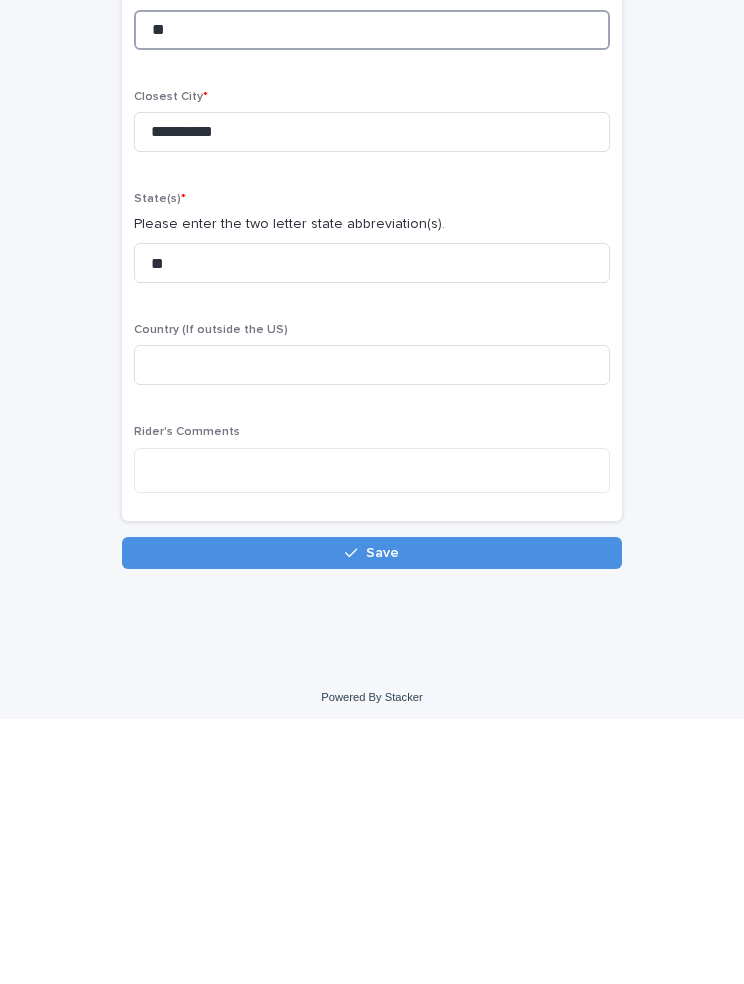 scroll, scrollTop: 177, scrollLeft: 0, axis: vertical 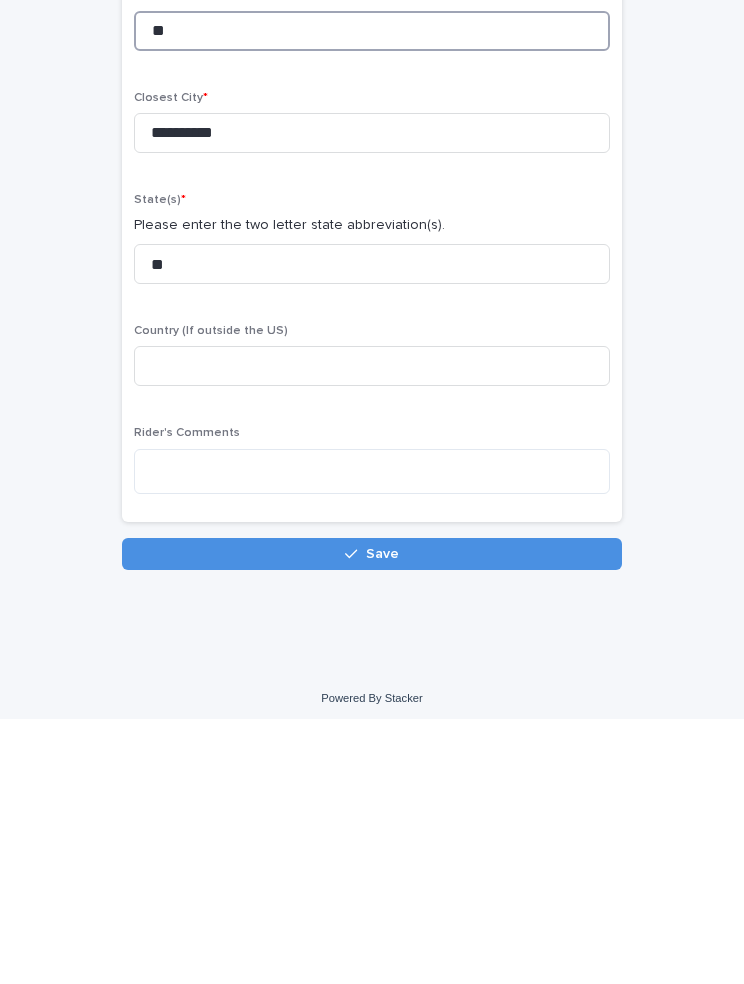 type on "**" 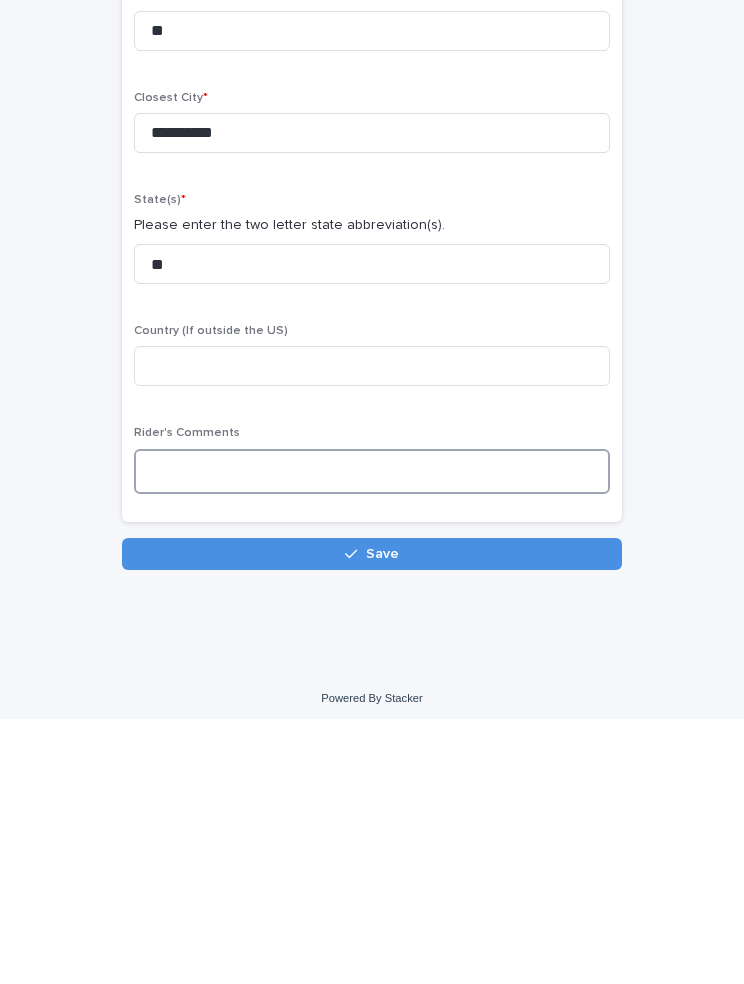 click at bounding box center [372, 736] 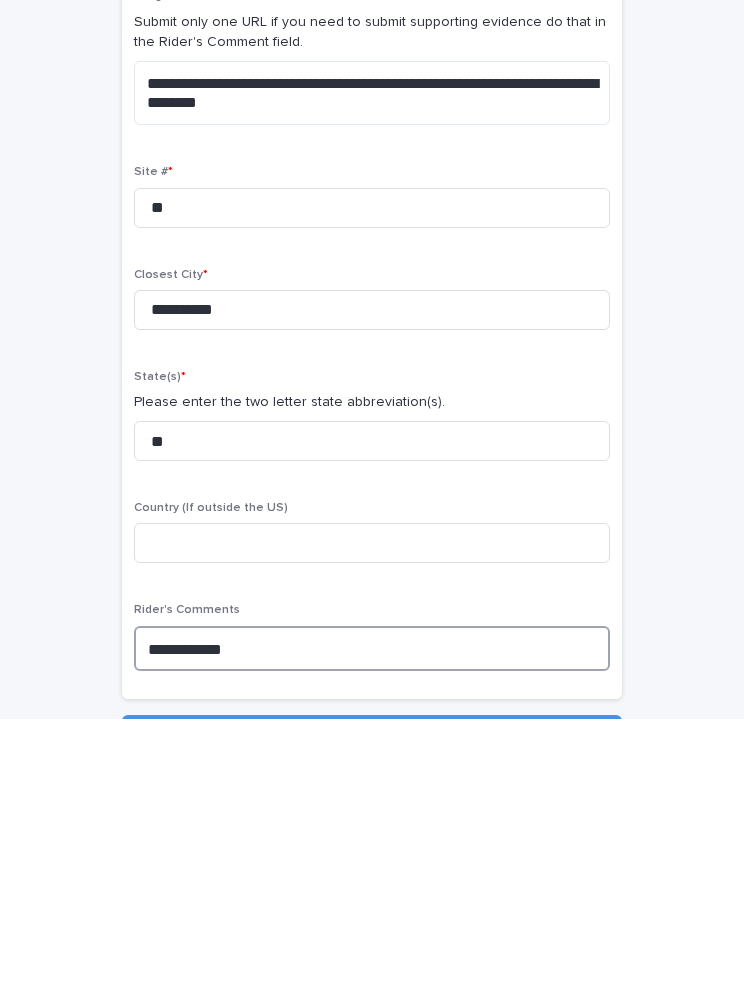 scroll, scrollTop: 0, scrollLeft: 0, axis: both 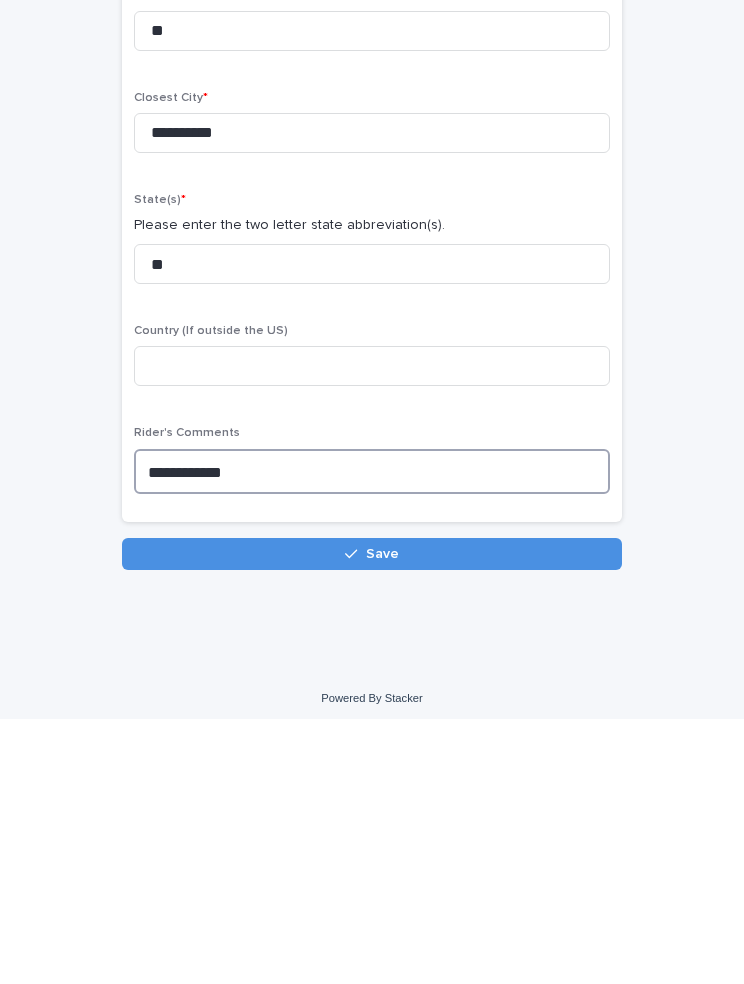 type on "**********" 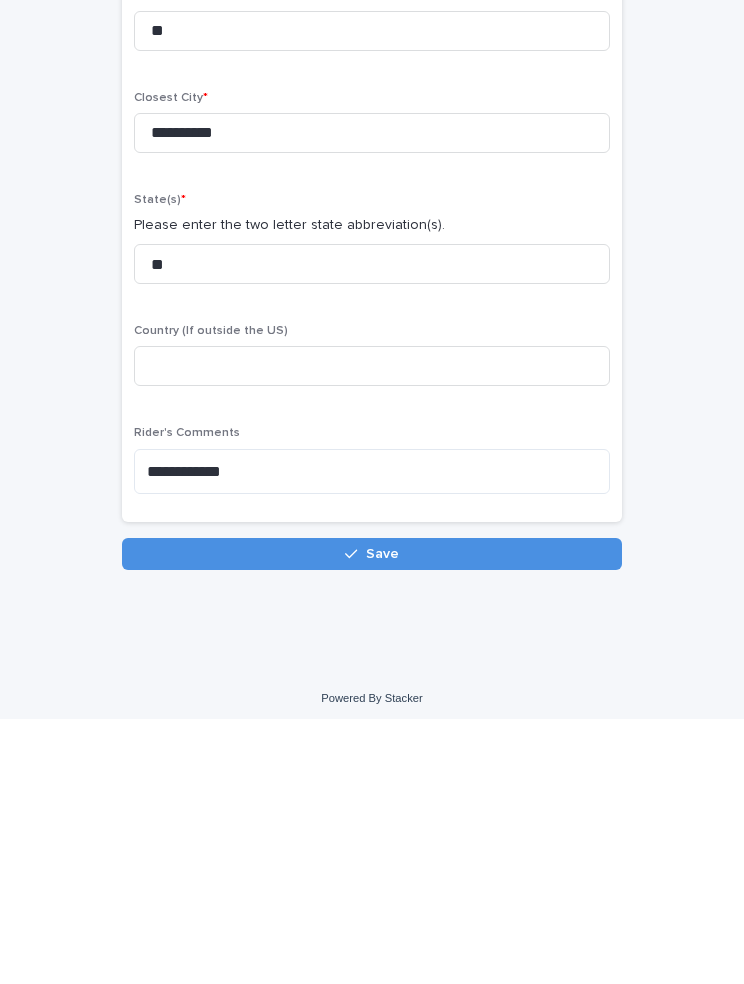 click on "Save" at bounding box center [372, 819] 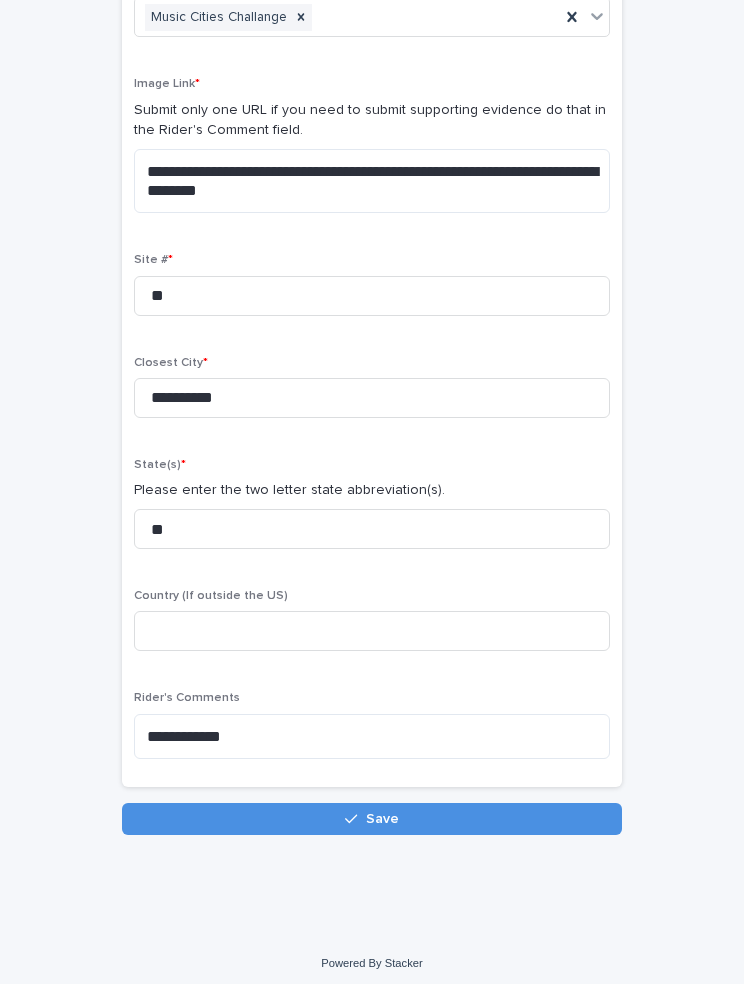 scroll, scrollTop: 177, scrollLeft: 0, axis: vertical 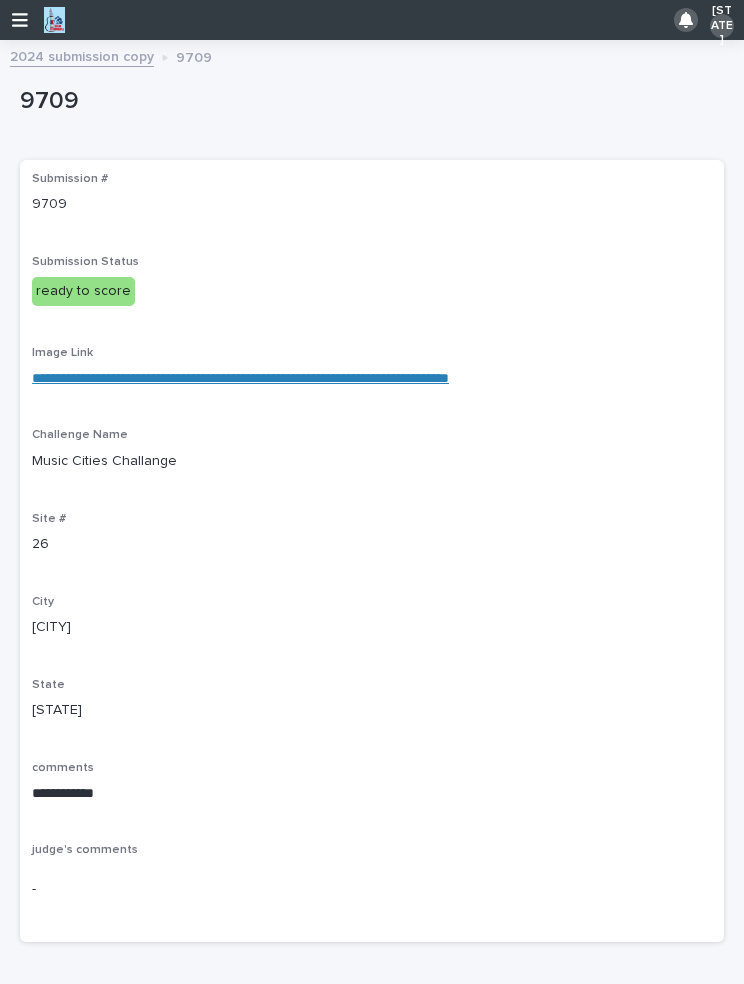 click 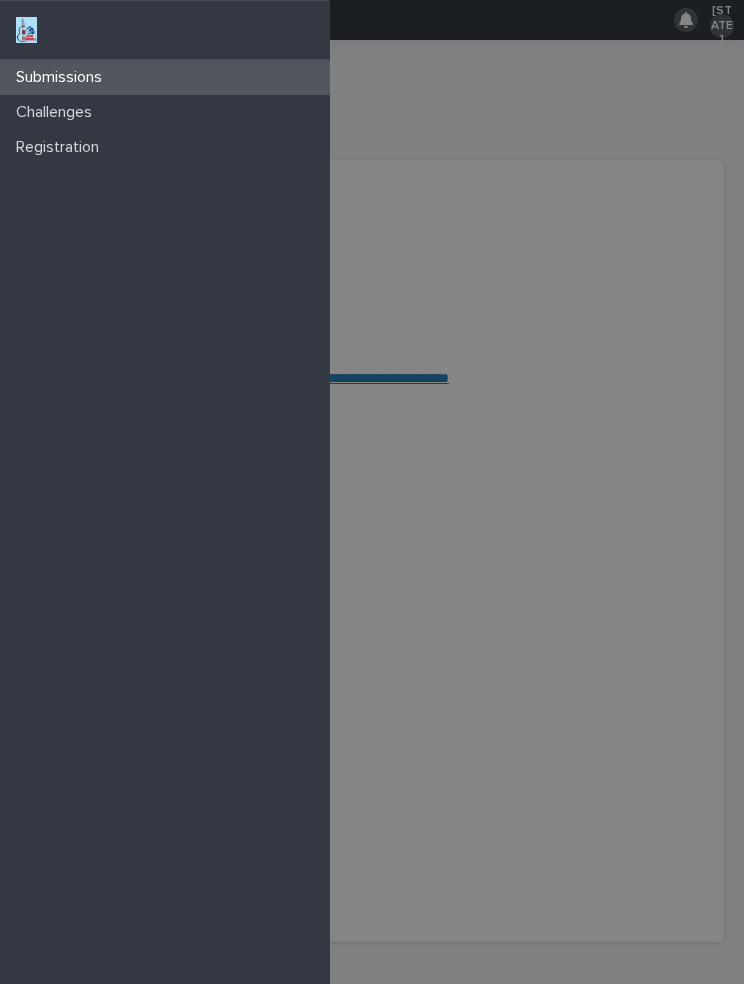 click on "Submissions" at bounding box center [165, 77] 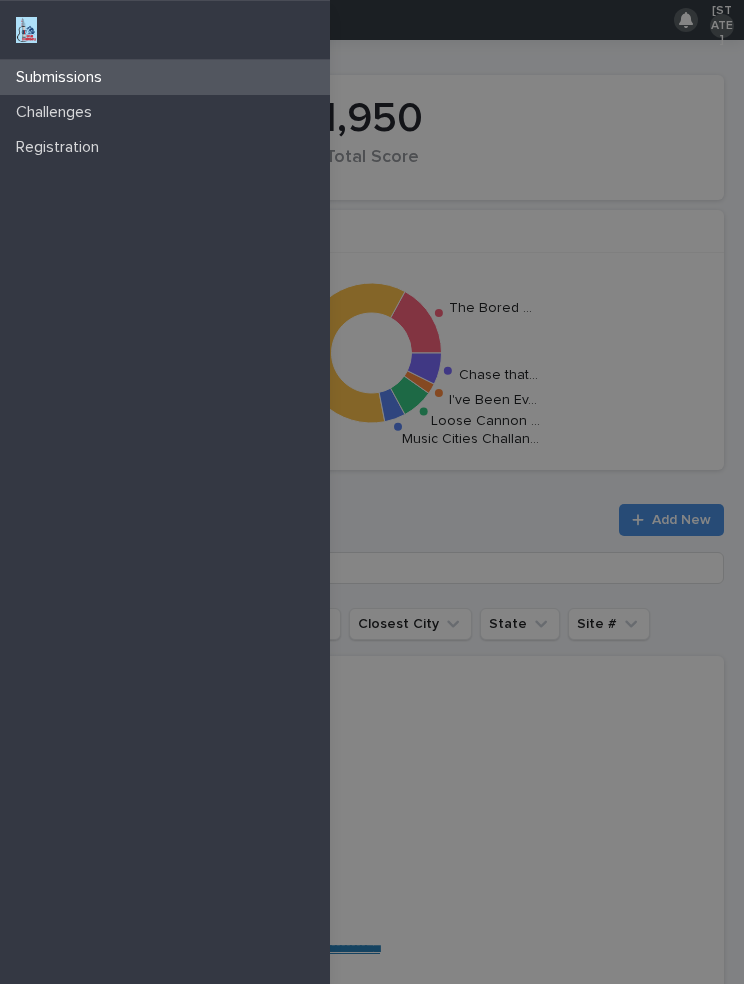 click on "Submissions Challenges Registration" at bounding box center (372, 492) 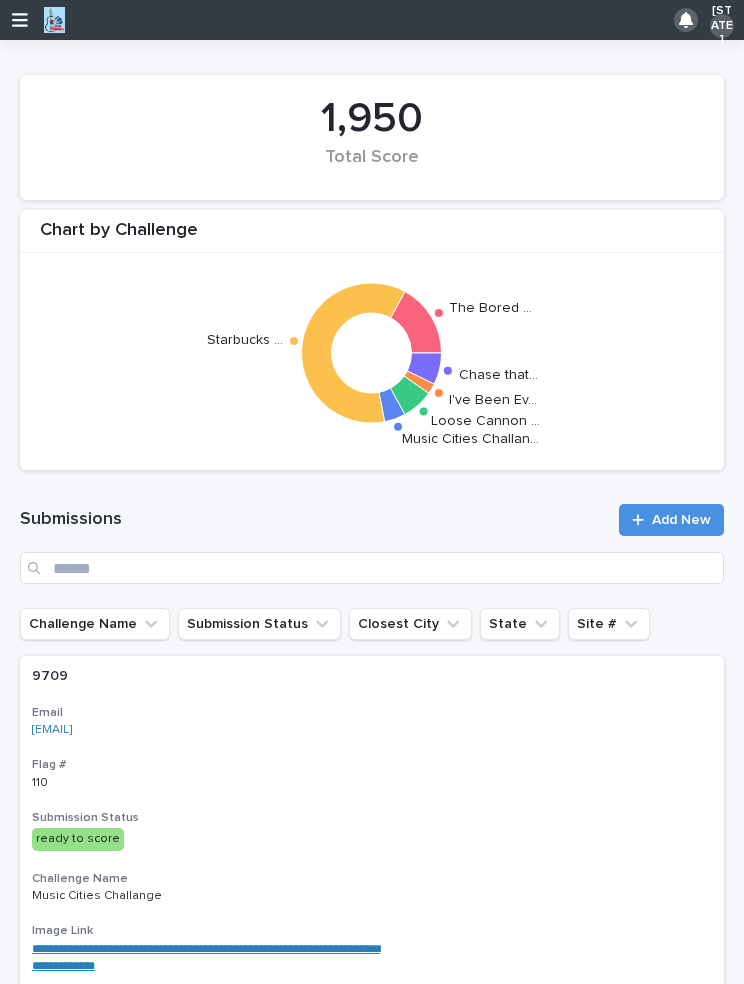 click on "Add New" at bounding box center (681, 520) 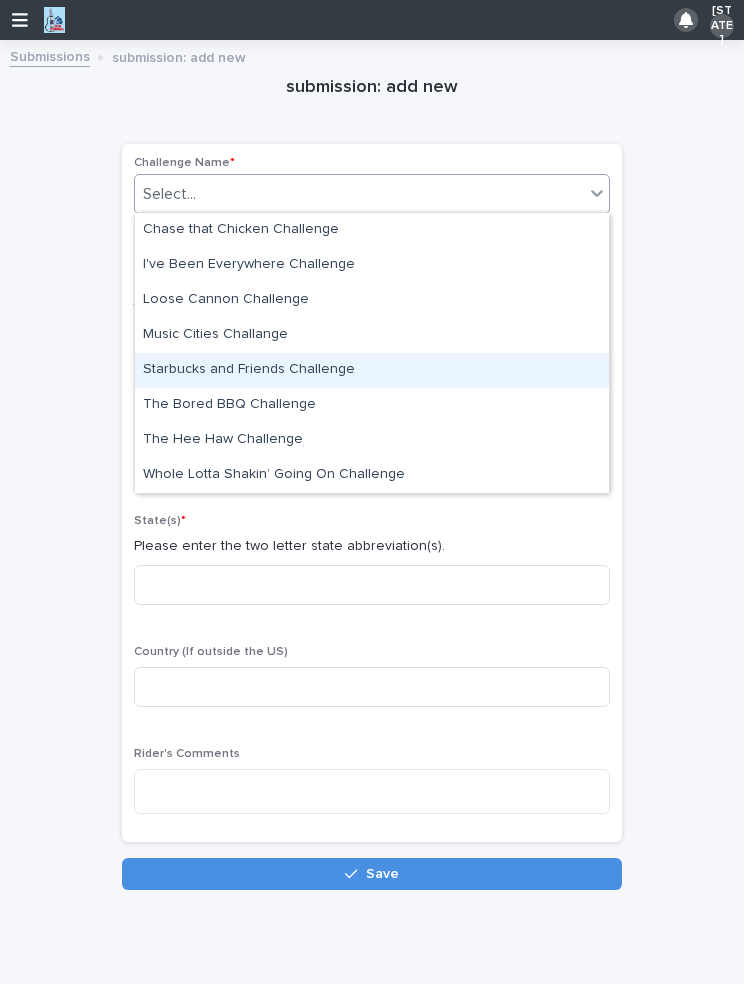 click on "Starbucks and Friends Challenge" at bounding box center [372, 370] 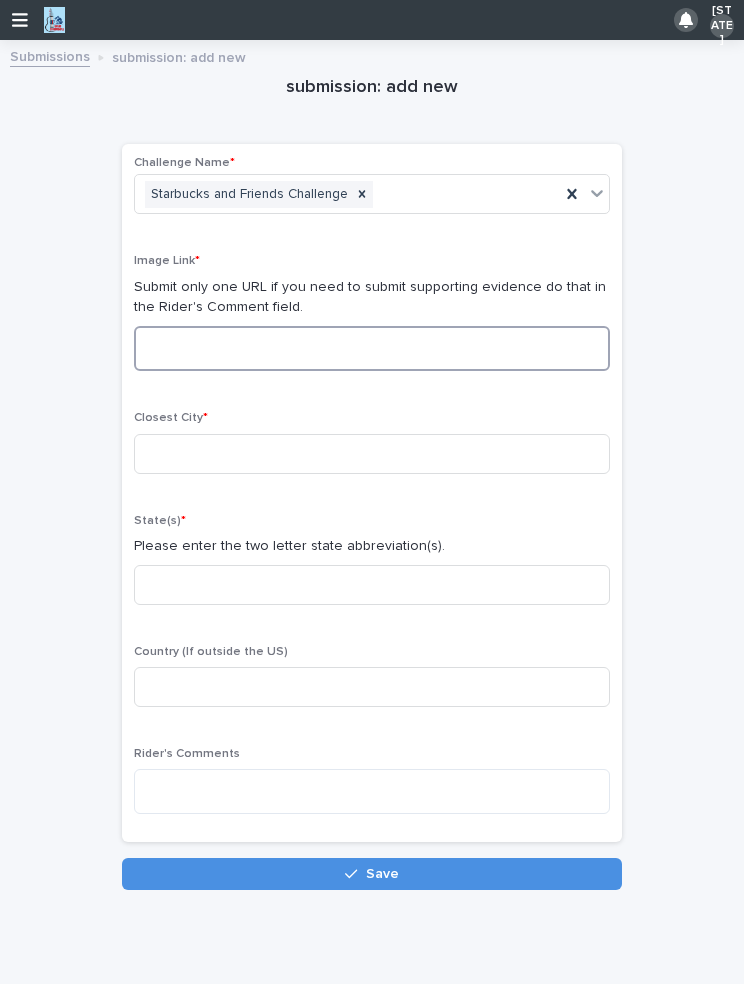 click at bounding box center (372, 348) 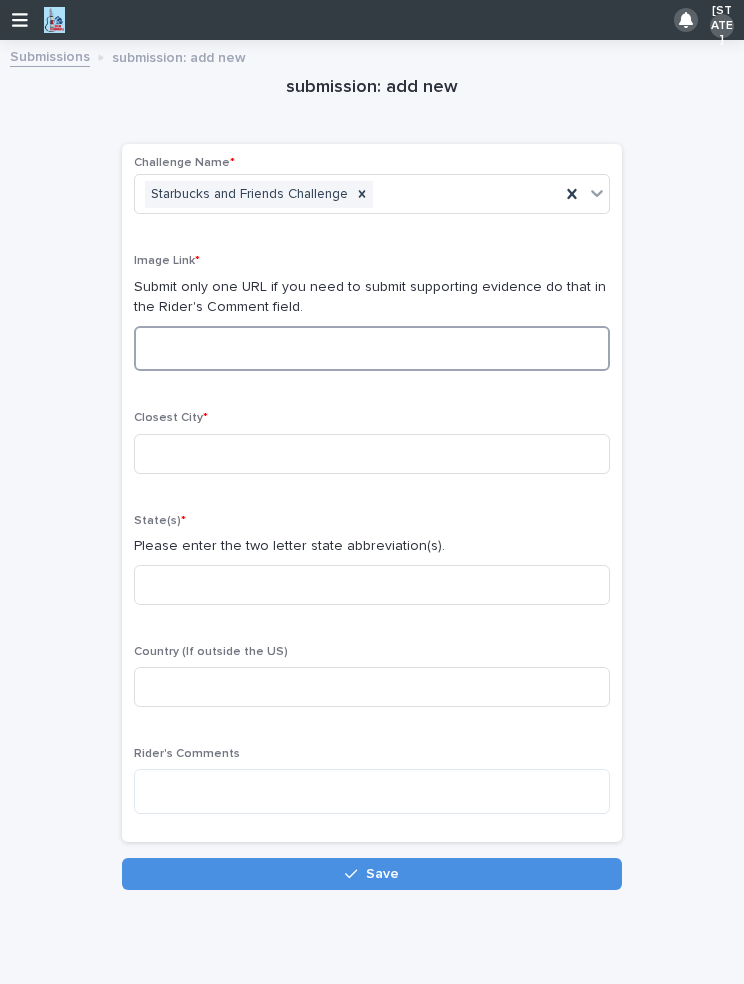 paste on "**********" 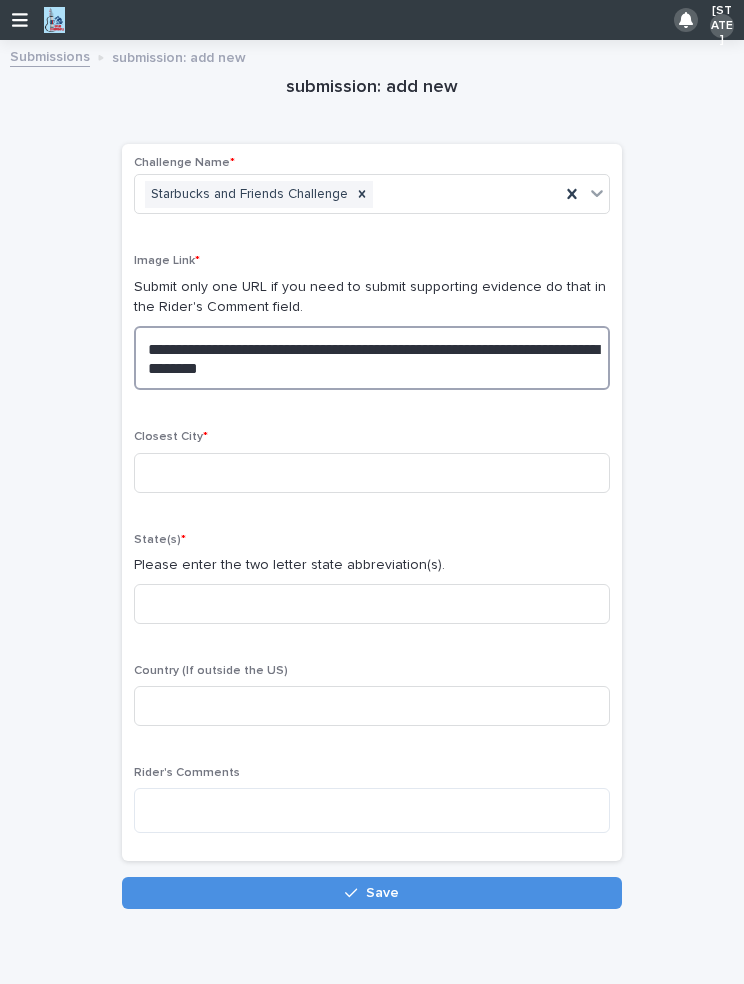 type on "**********" 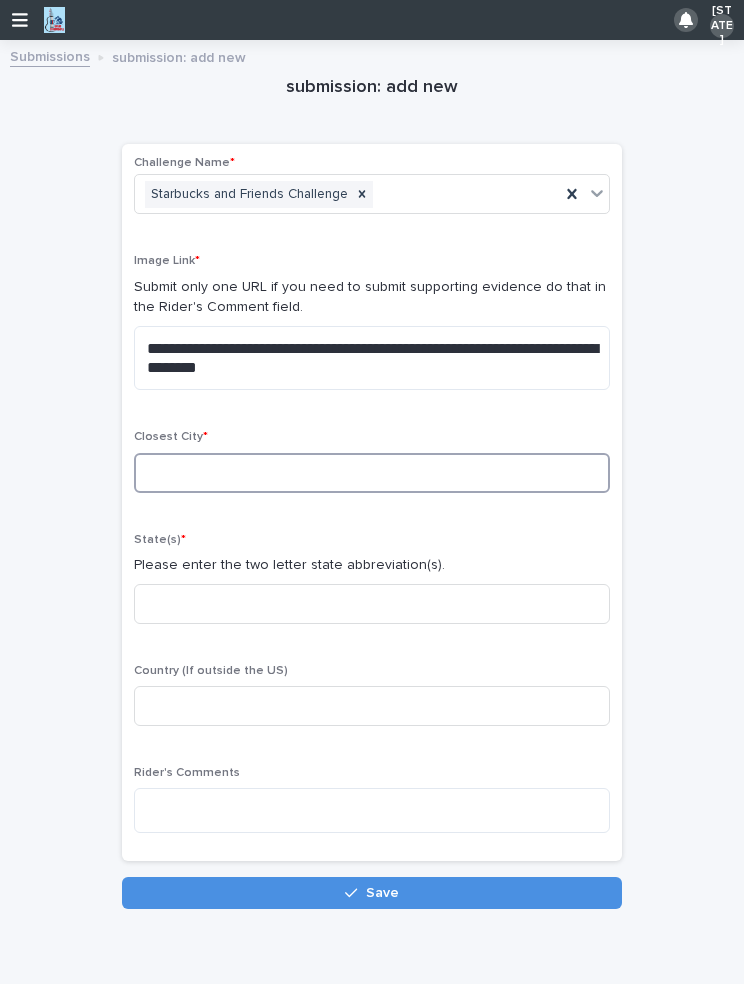 click at bounding box center (372, 473) 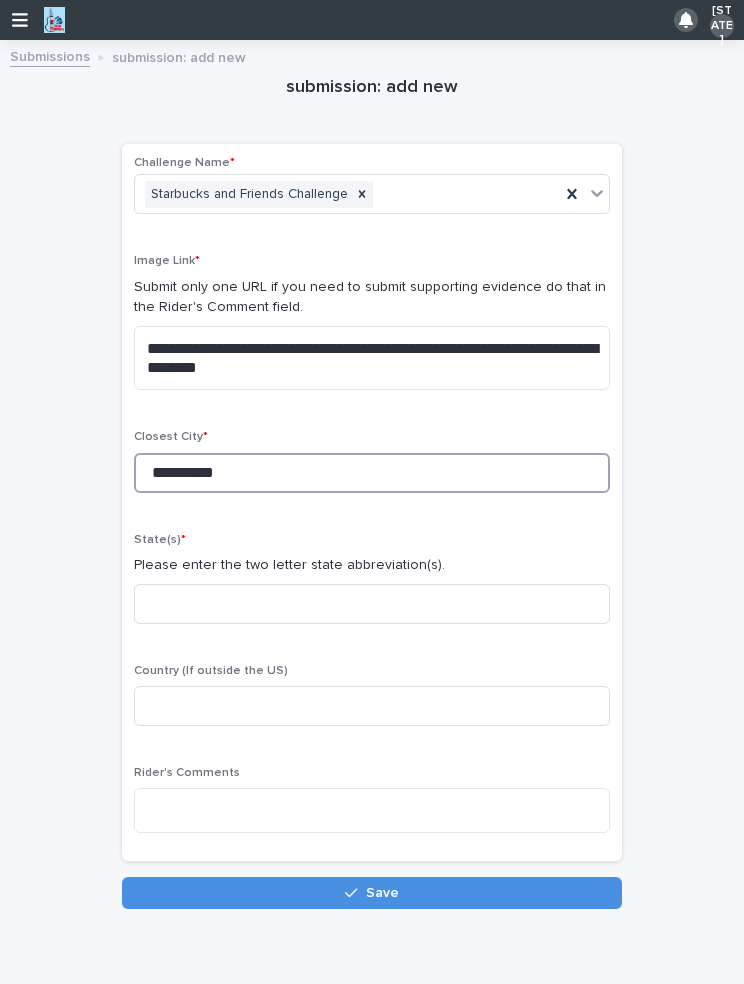 type on "**********" 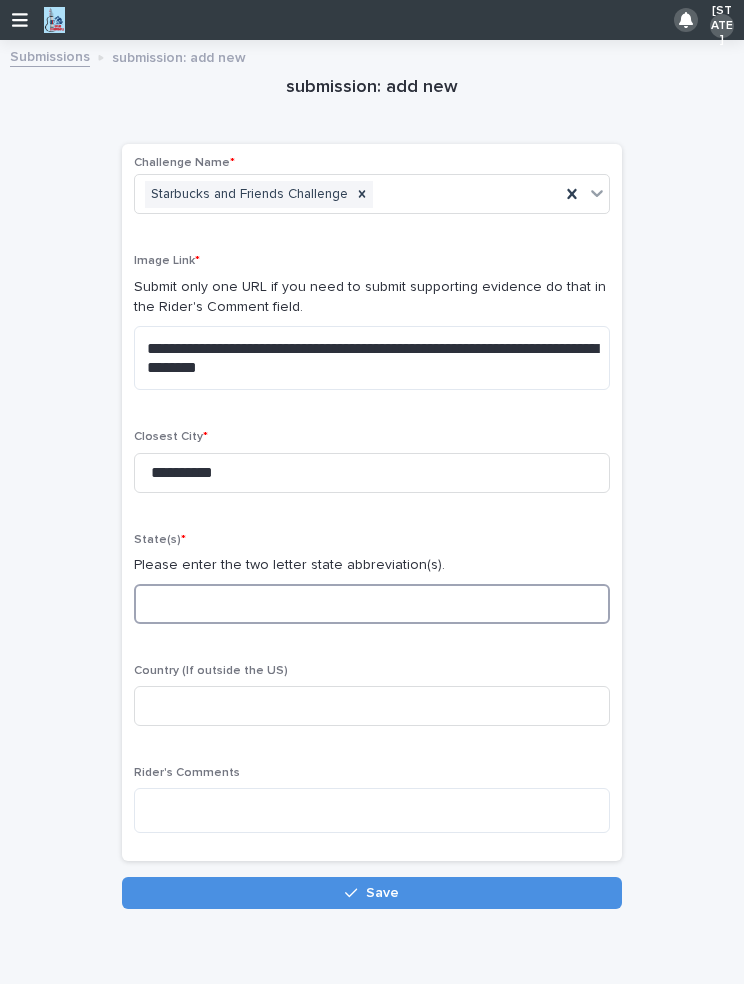 click at bounding box center [372, 604] 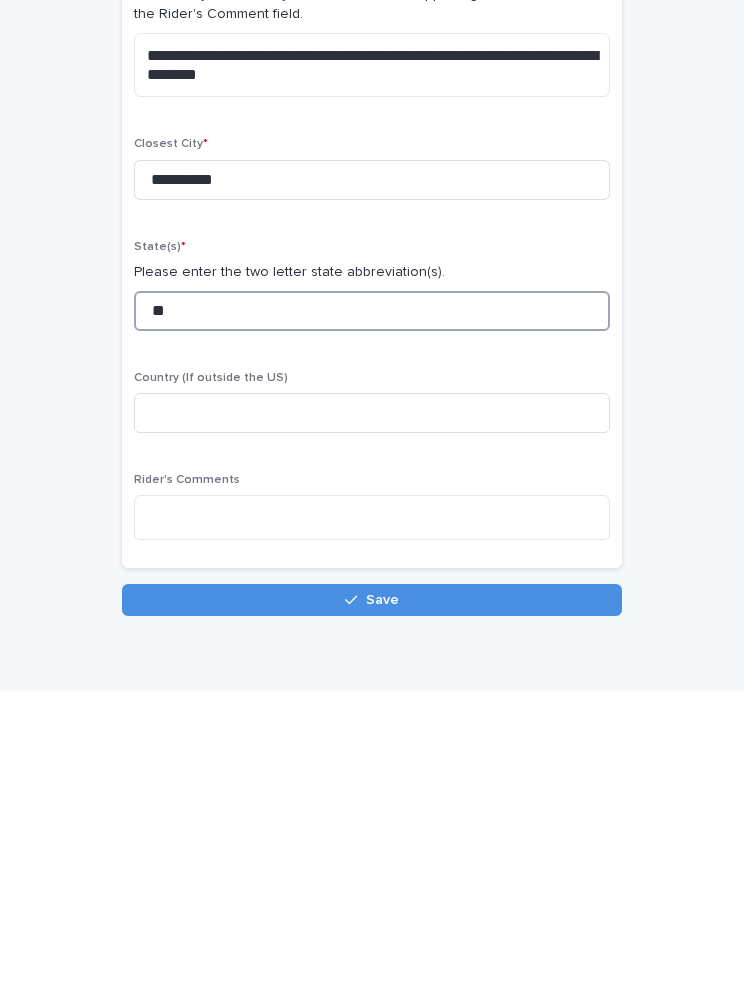 type on "**" 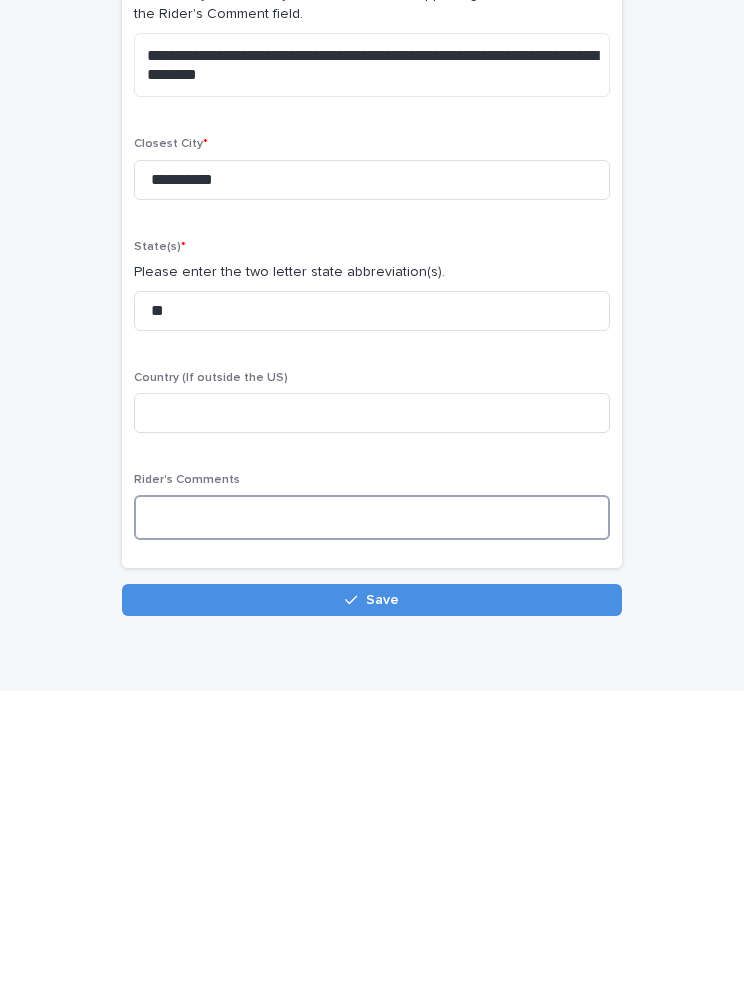 click at bounding box center [372, 810] 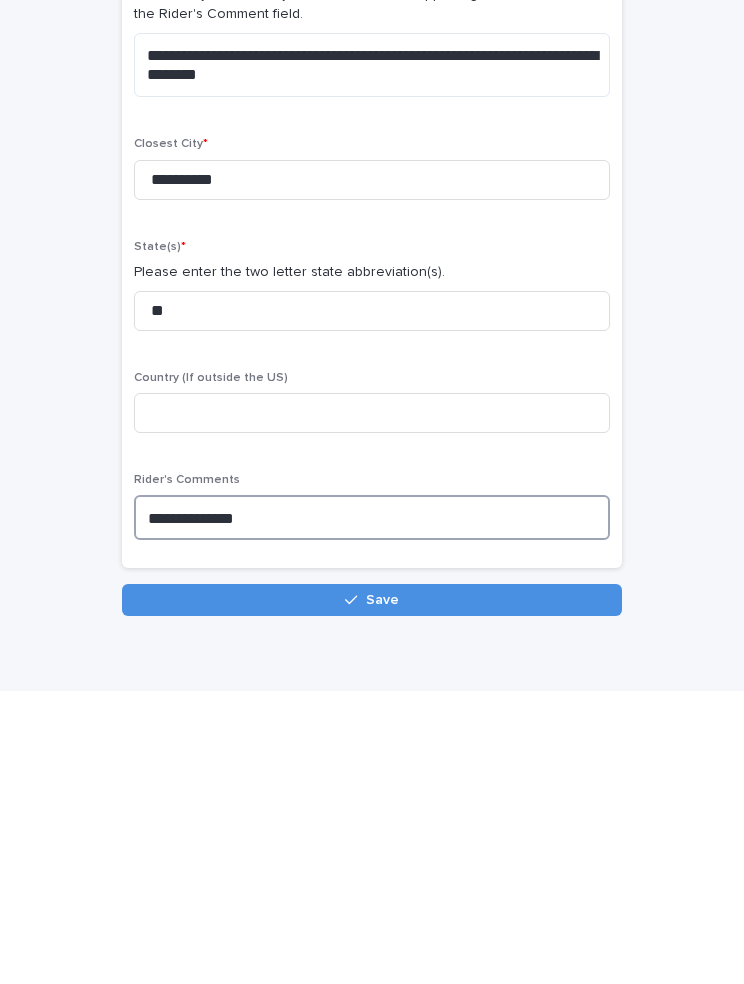 type on "**********" 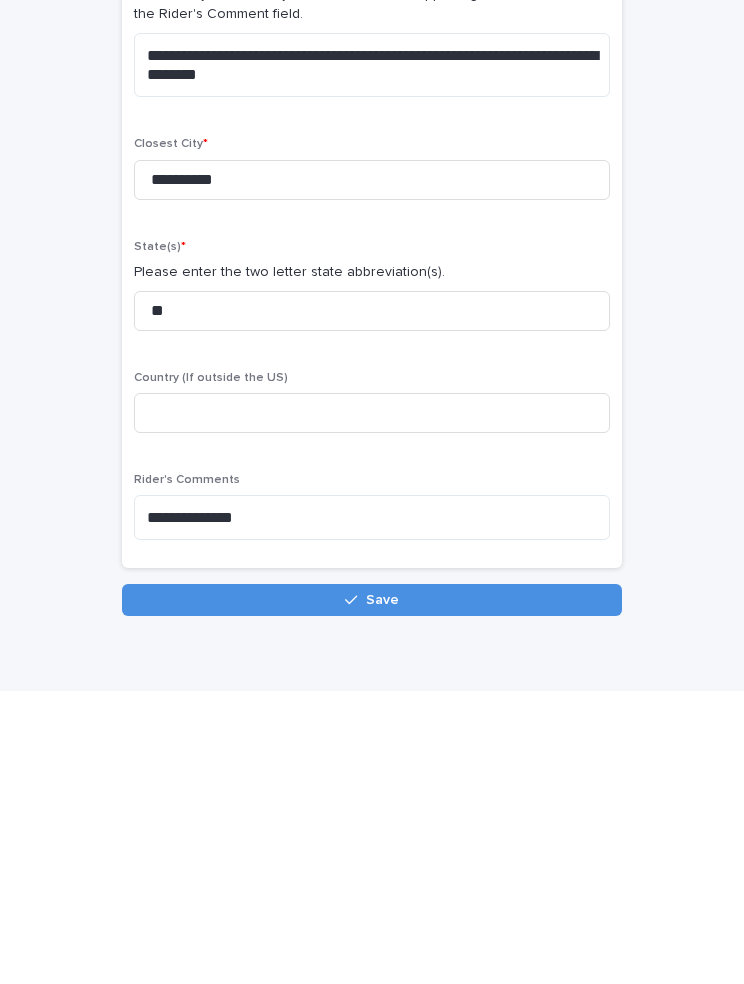 click on "Save" at bounding box center [372, 893] 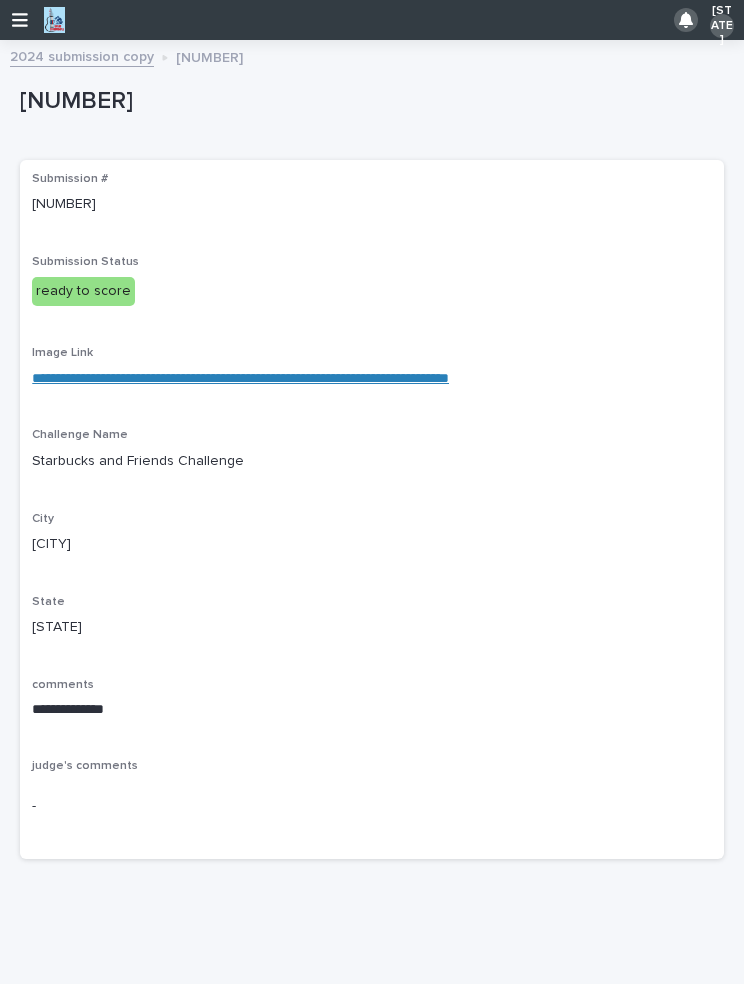 scroll, scrollTop: 0, scrollLeft: 0, axis: both 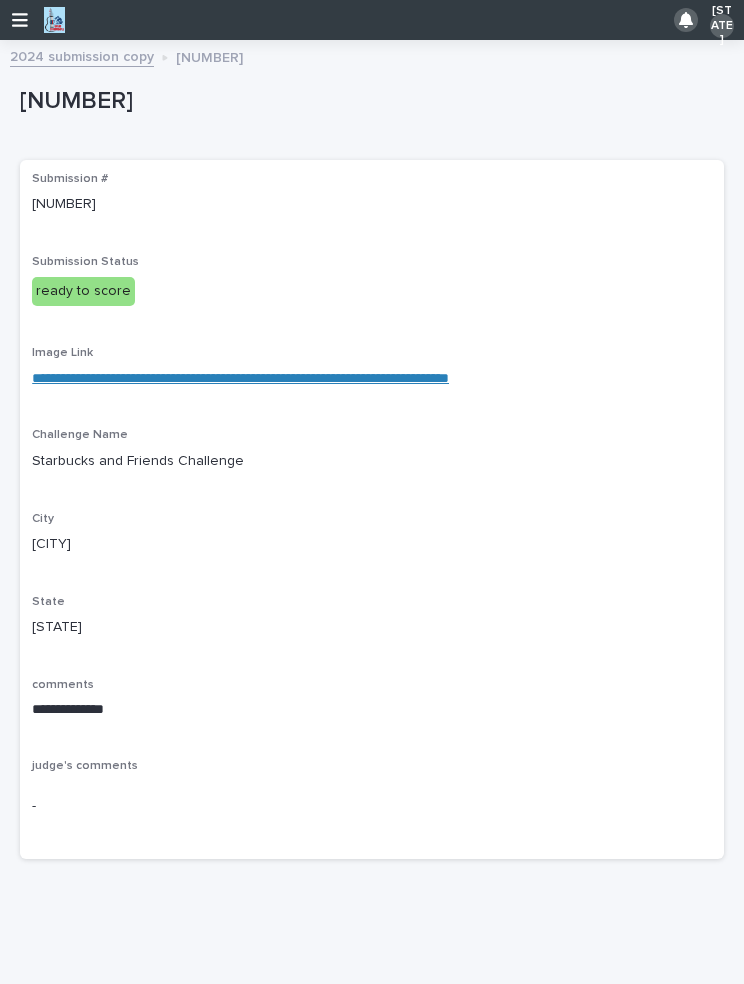 click on "**********" at bounding box center [372, 513] 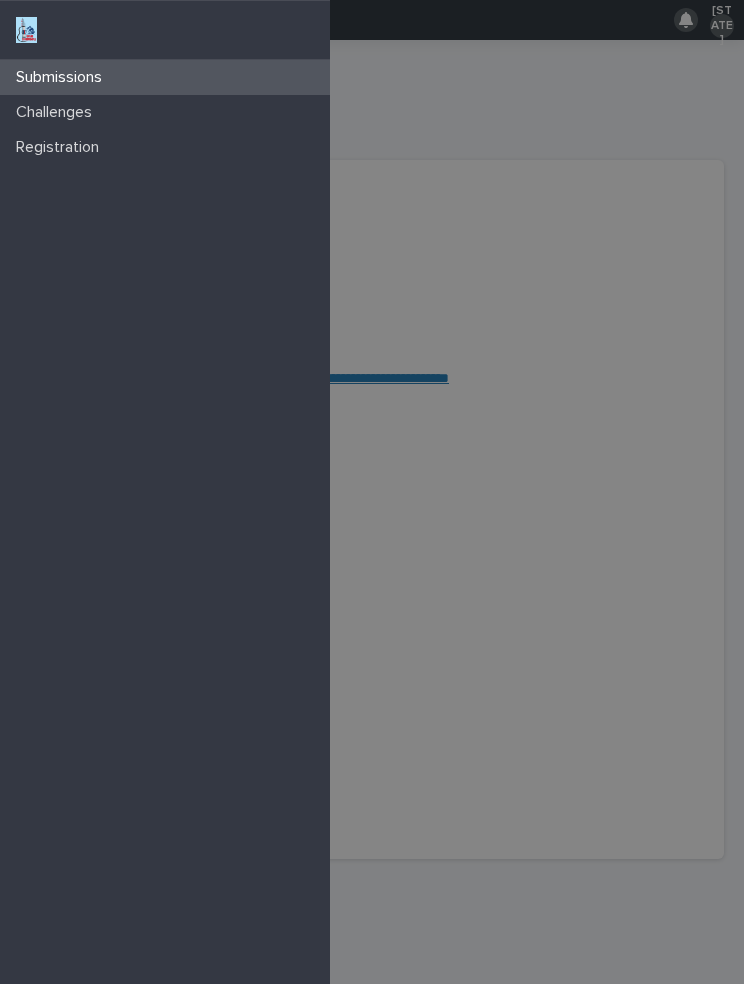 click on "Submissions" at bounding box center [165, 77] 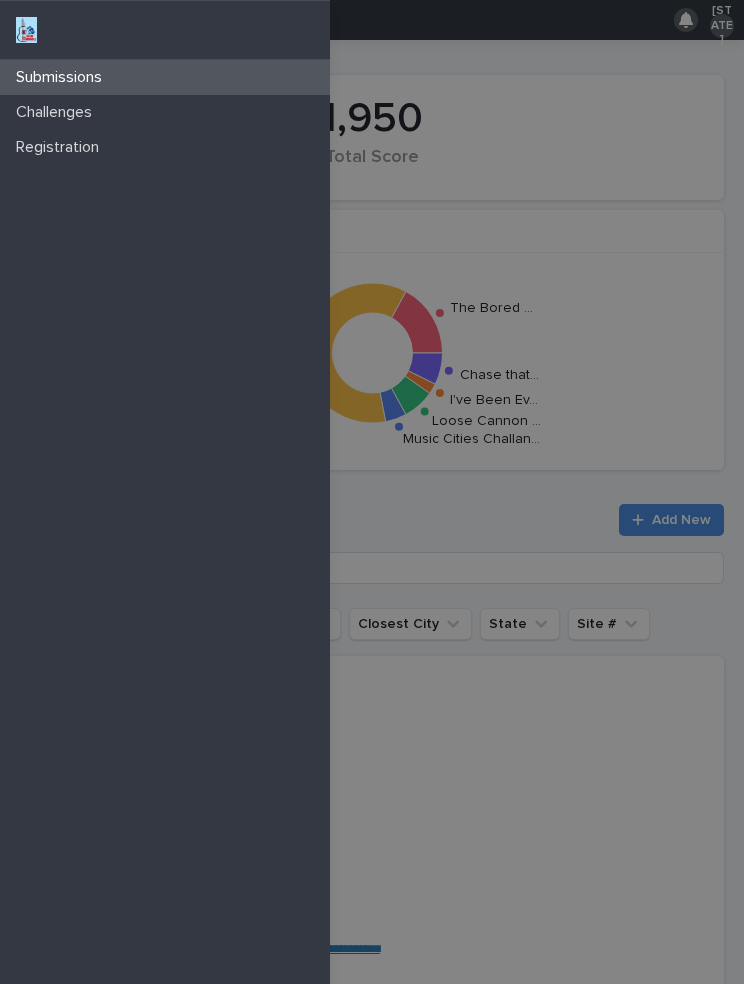 click on "Submissions Challenges Registration" at bounding box center (372, 492) 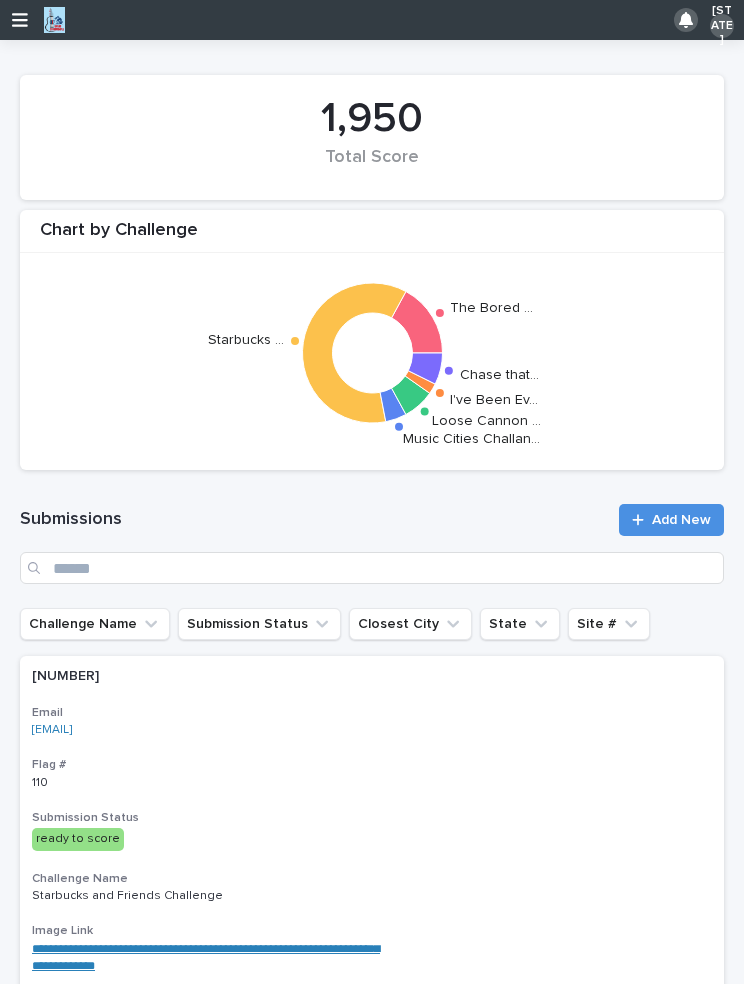 click on "Add New" at bounding box center [671, 520] 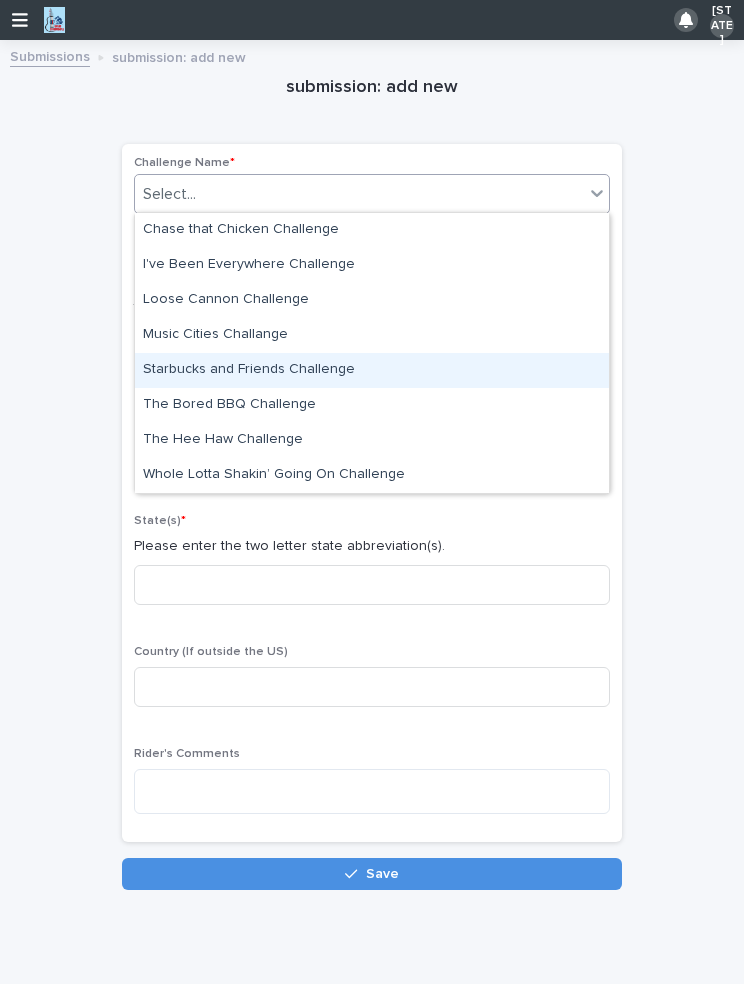 click on "Starbucks and Friends Challenge" at bounding box center (372, 370) 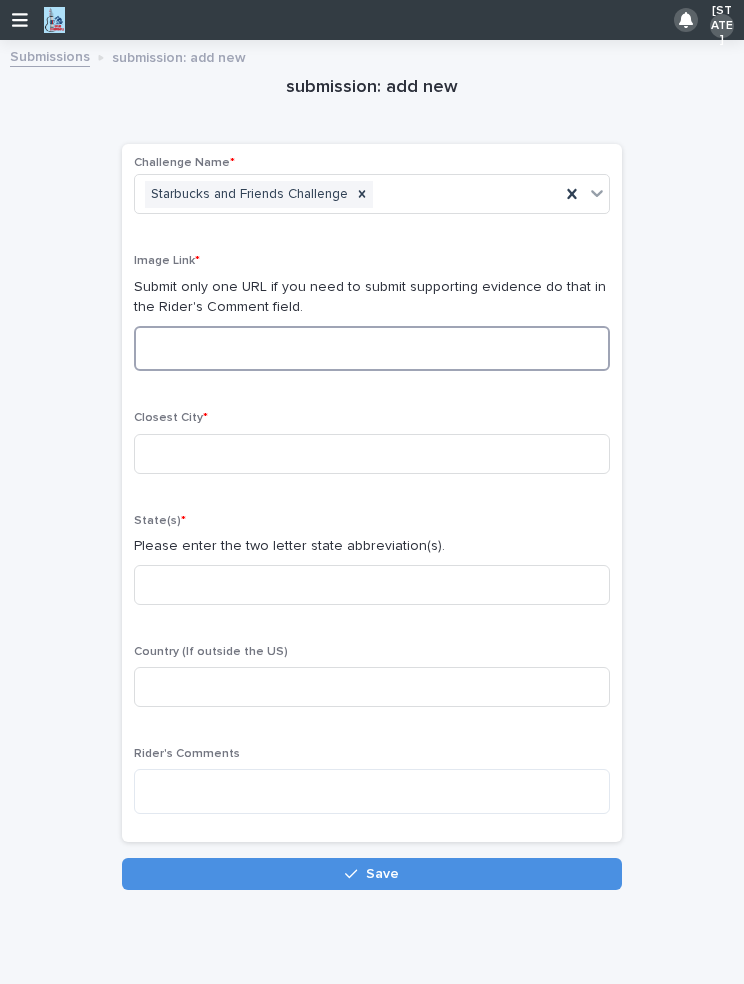 click at bounding box center [372, 348] 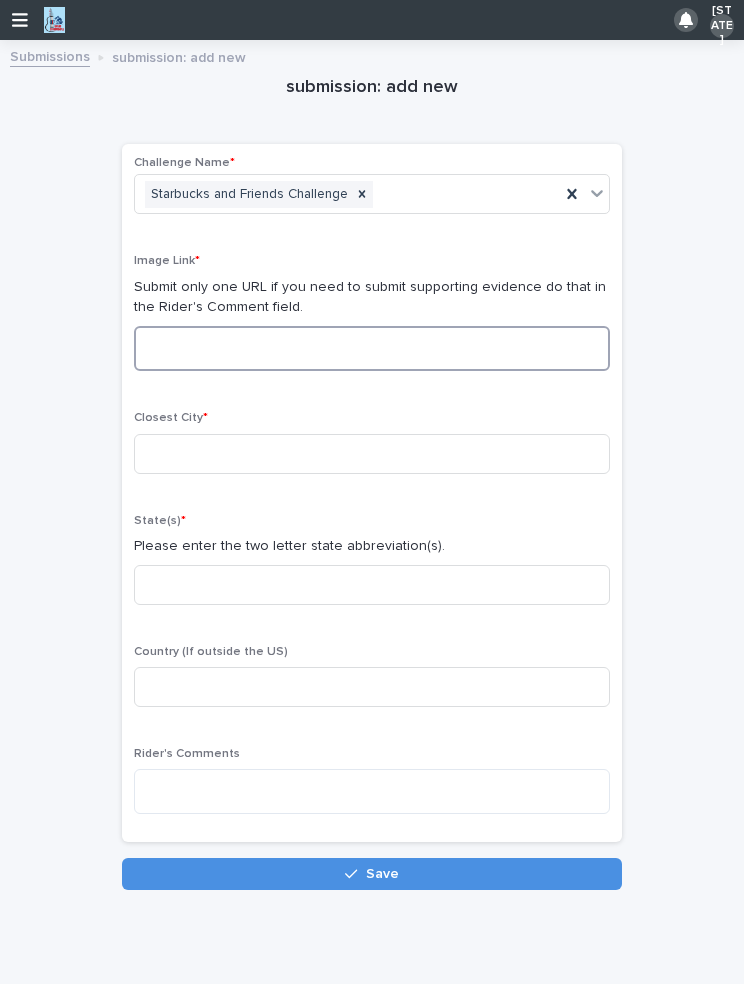 paste on "**********" 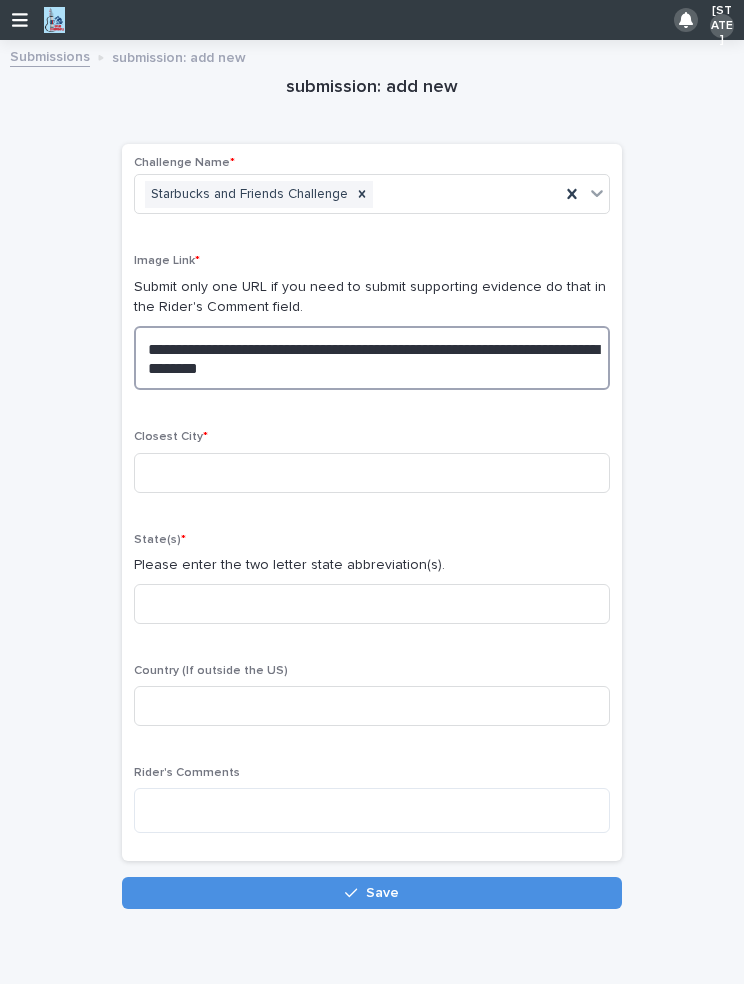 type on "**********" 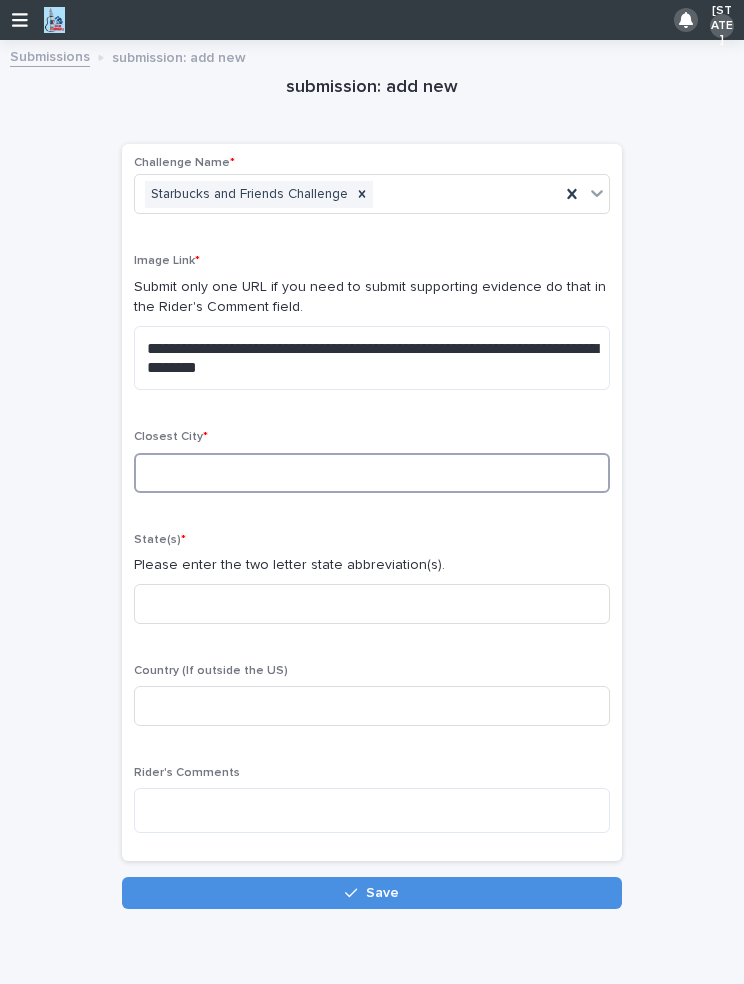 click at bounding box center [372, 473] 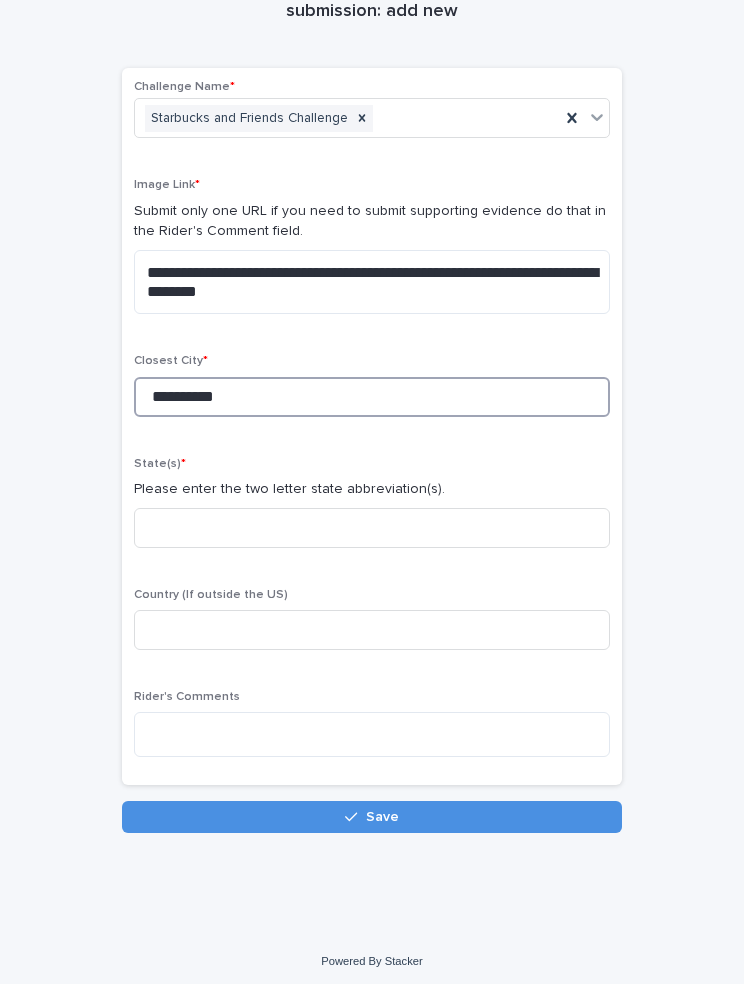 scroll, scrollTop: 75, scrollLeft: 0, axis: vertical 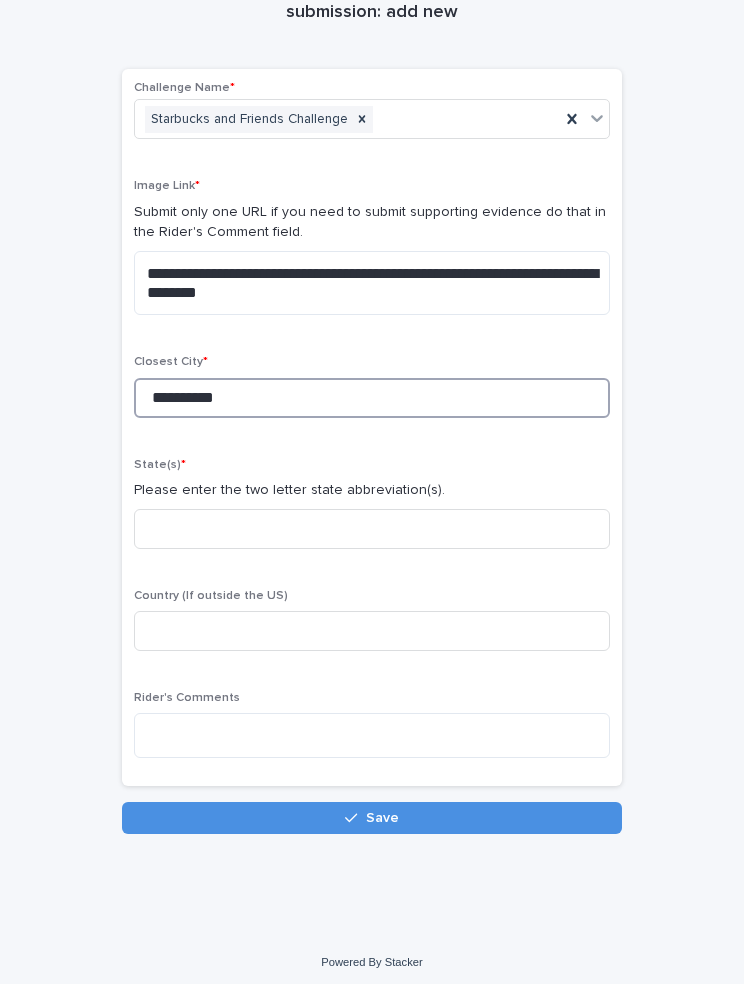 type on "**********" 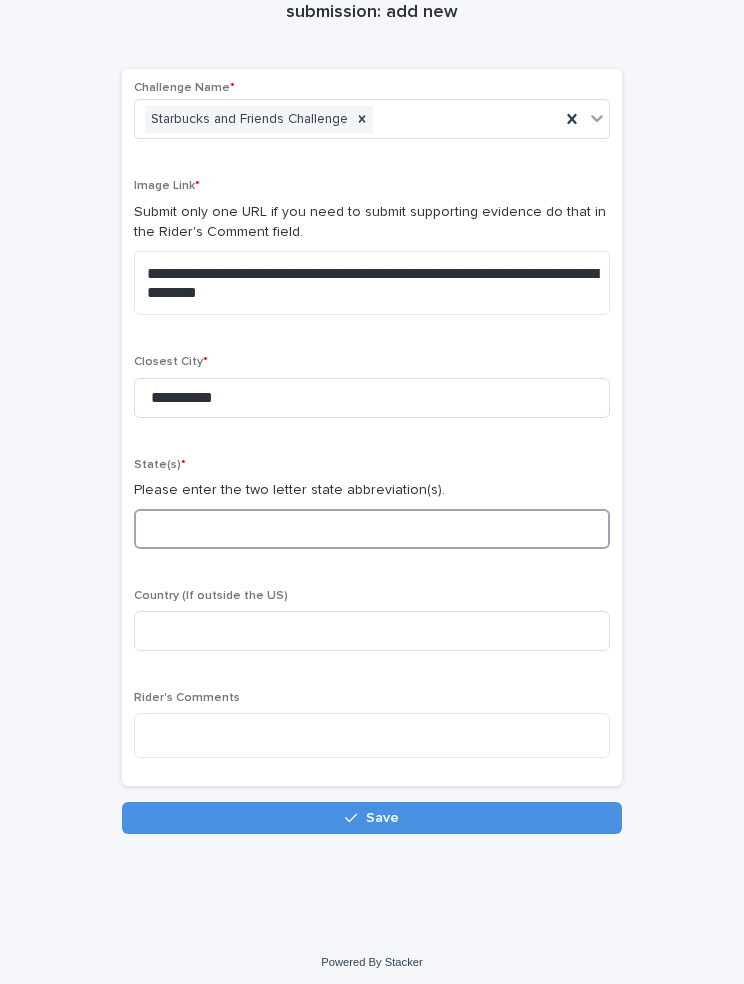 click at bounding box center [372, 529] 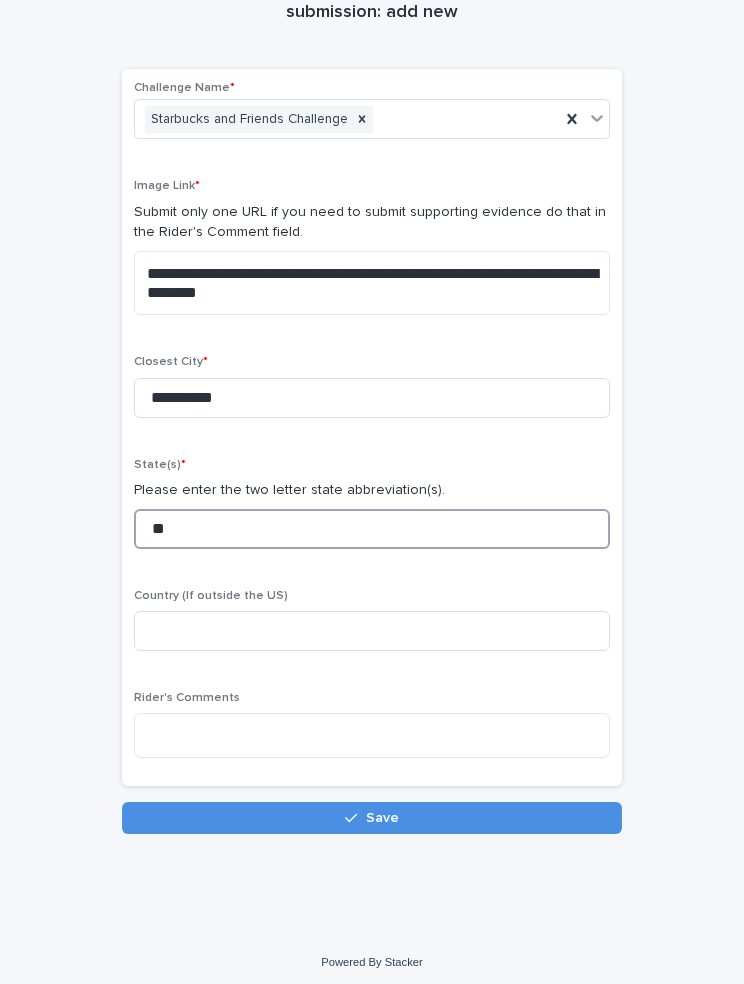 scroll, scrollTop: 75, scrollLeft: 0, axis: vertical 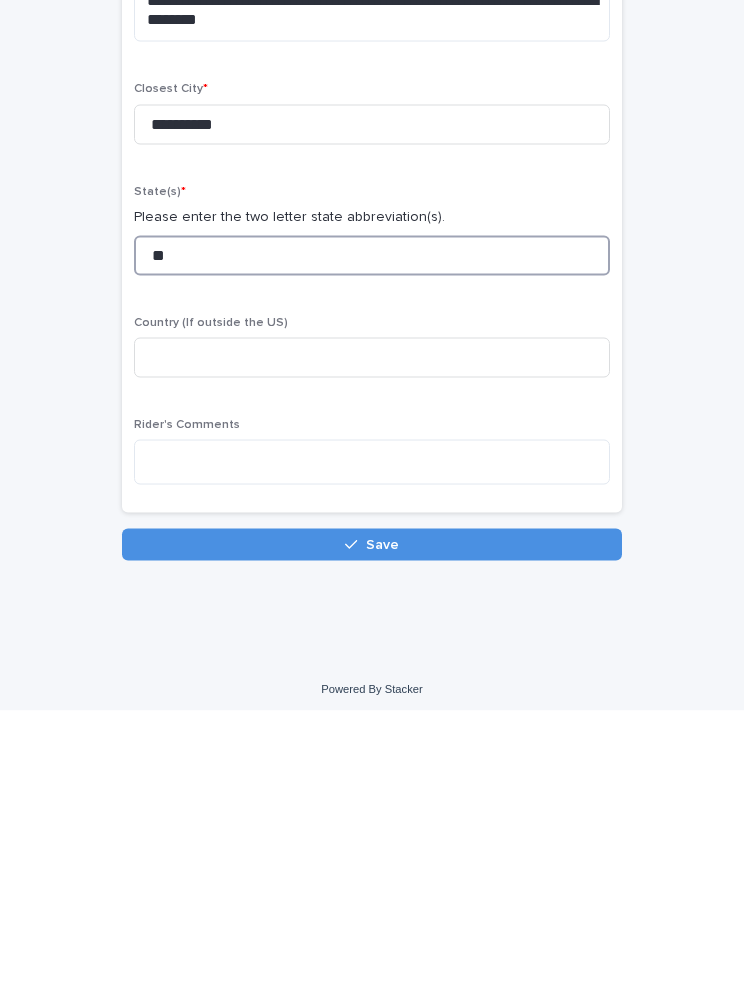type on "**" 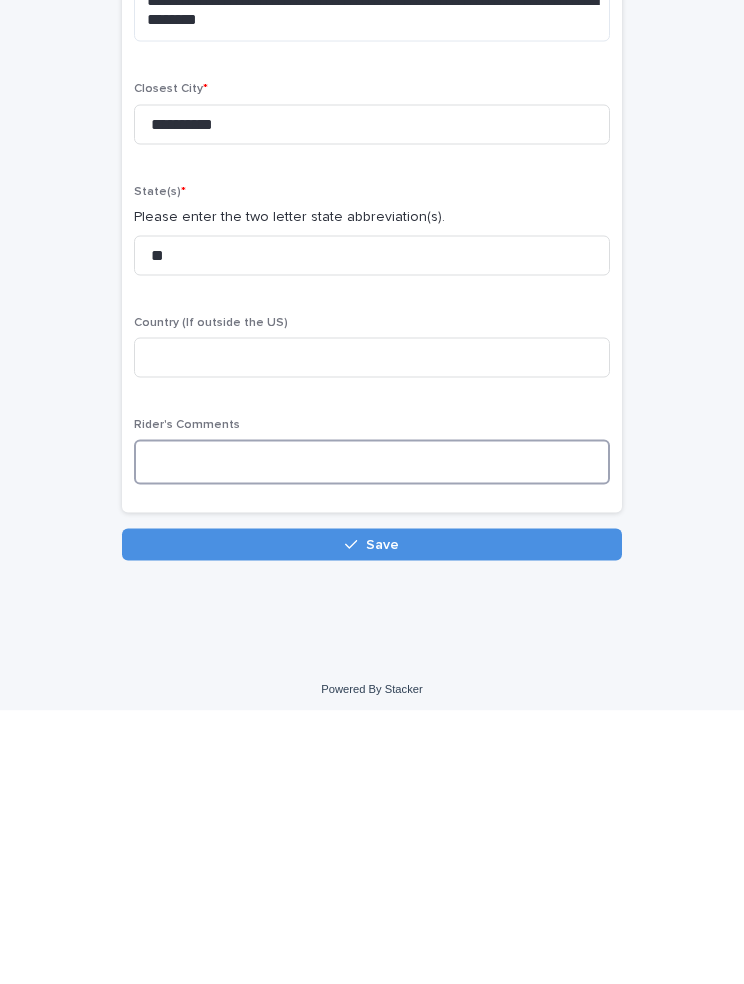 click at bounding box center (372, 735) 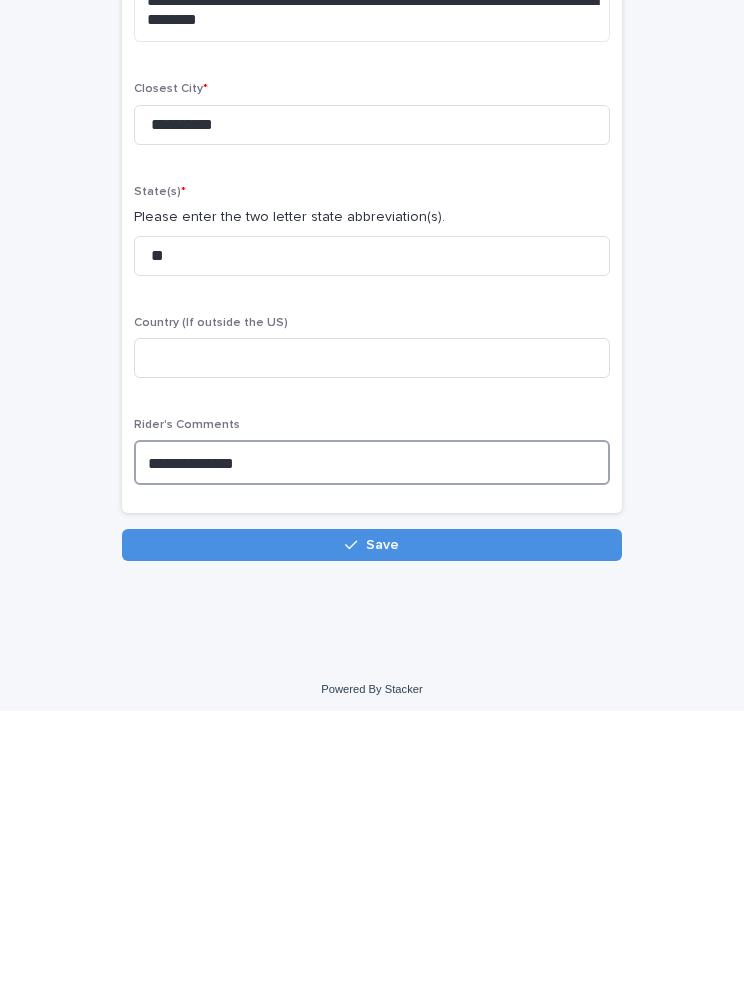 type on "**********" 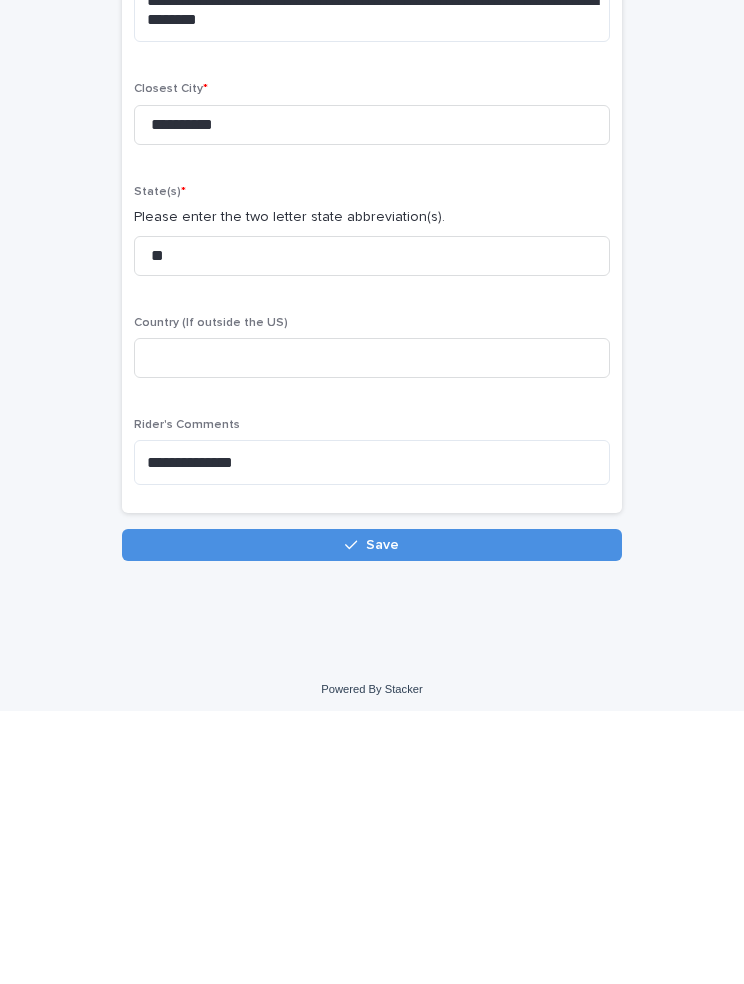 click on "Save" at bounding box center (382, 818) 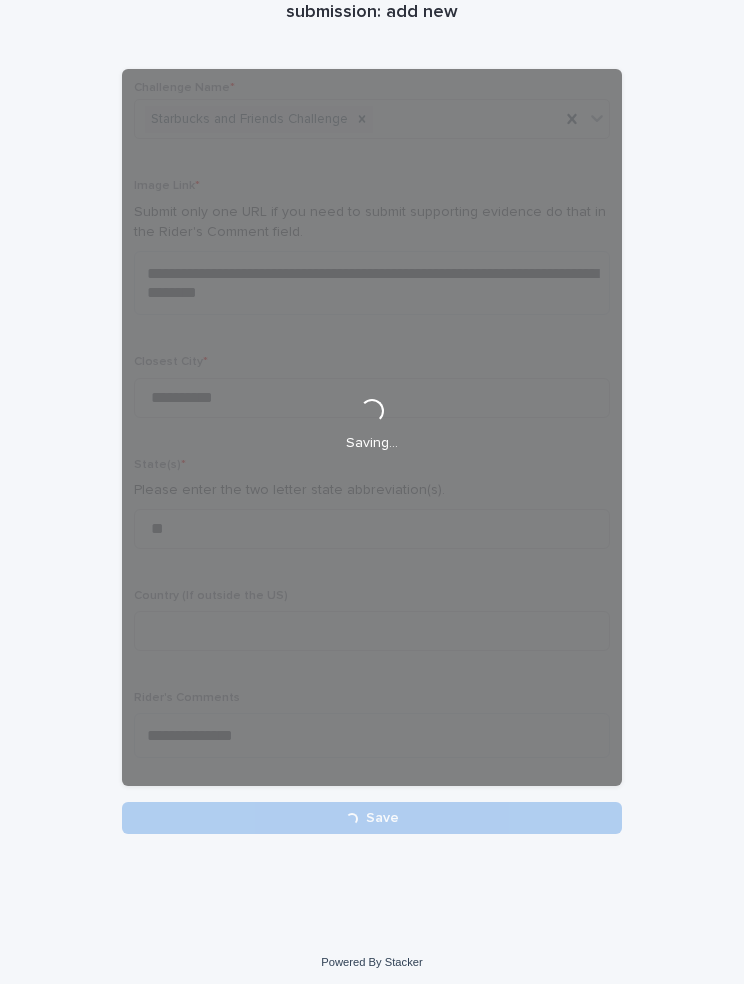 scroll, scrollTop: 75, scrollLeft: 0, axis: vertical 